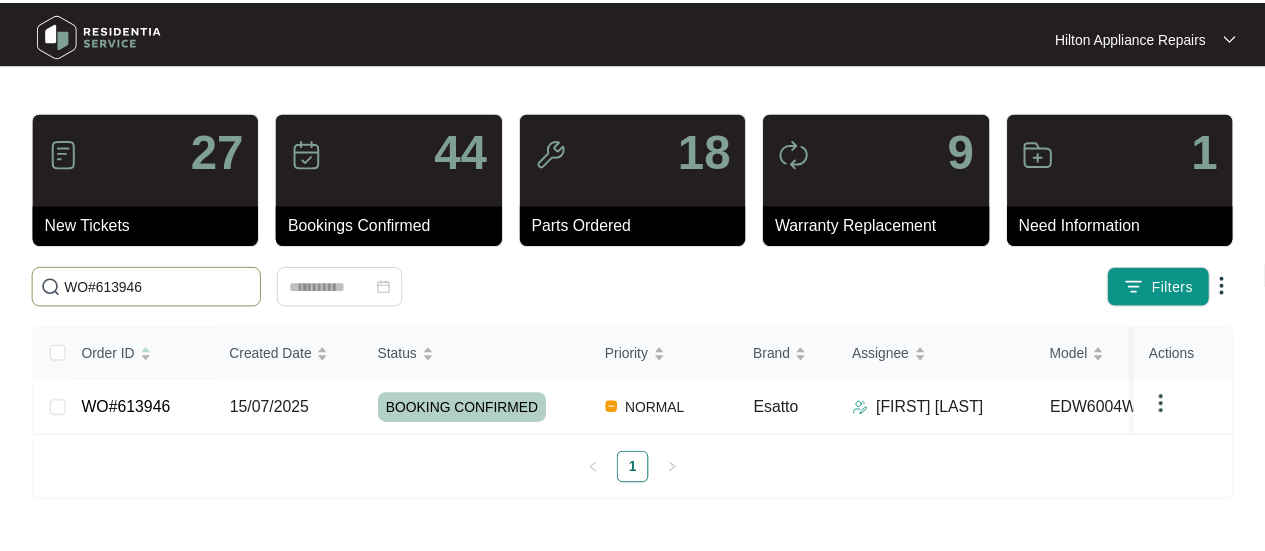 scroll, scrollTop: 0, scrollLeft: 0, axis: both 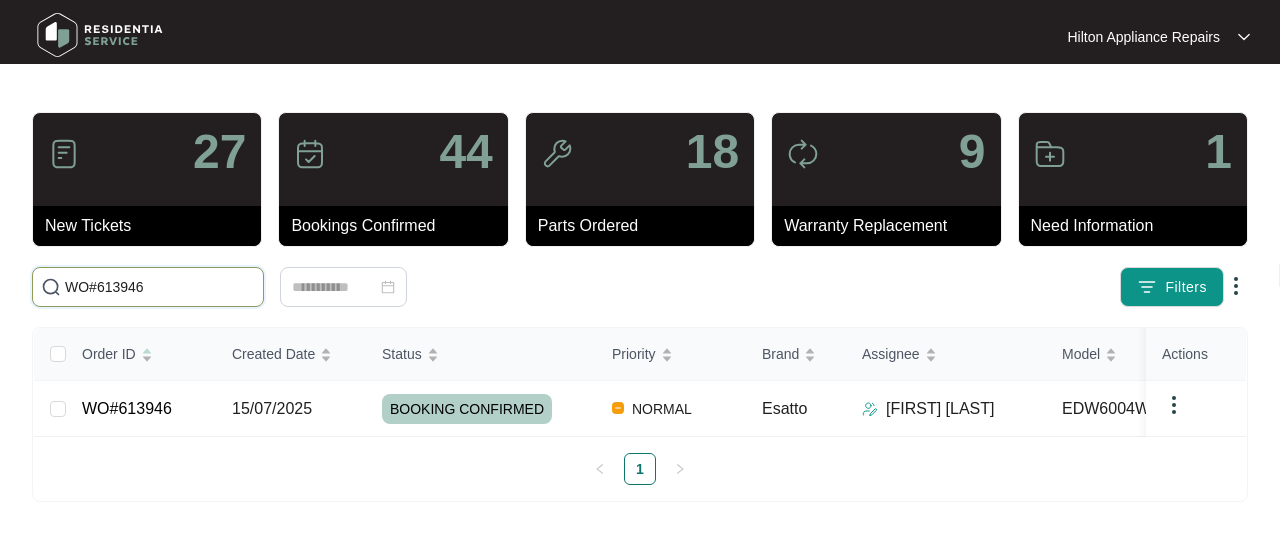 click on "WO#613946" at bounding box center [160, 287] 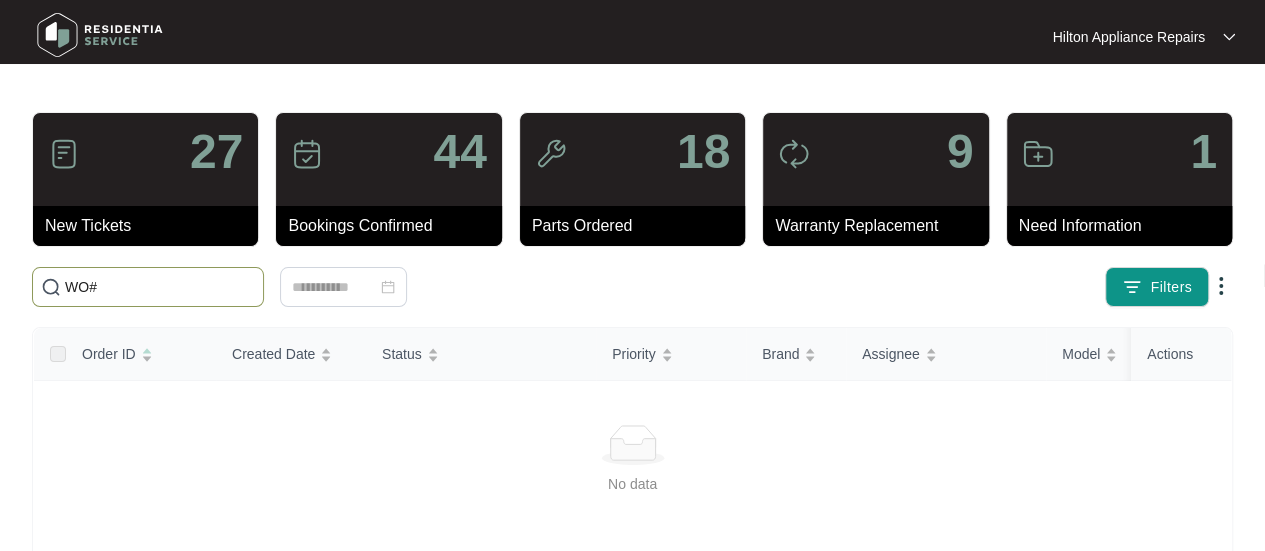 paste on "[PHONE]" 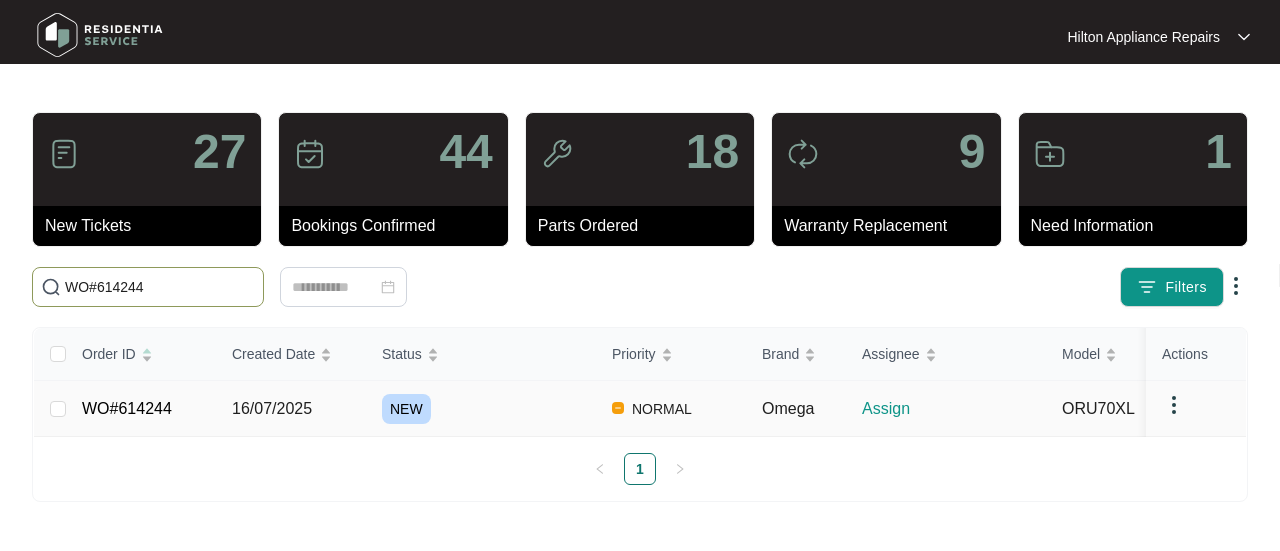 type on "WO#614244" 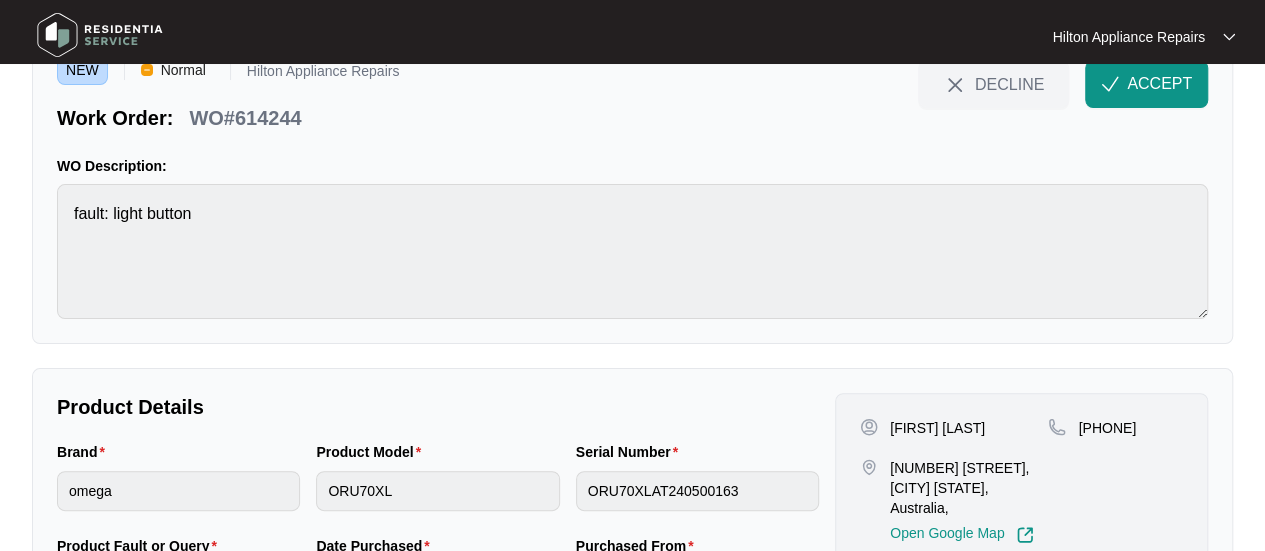 scroll, scrollTop: 233, scrollLeft: 0, axis: vertical 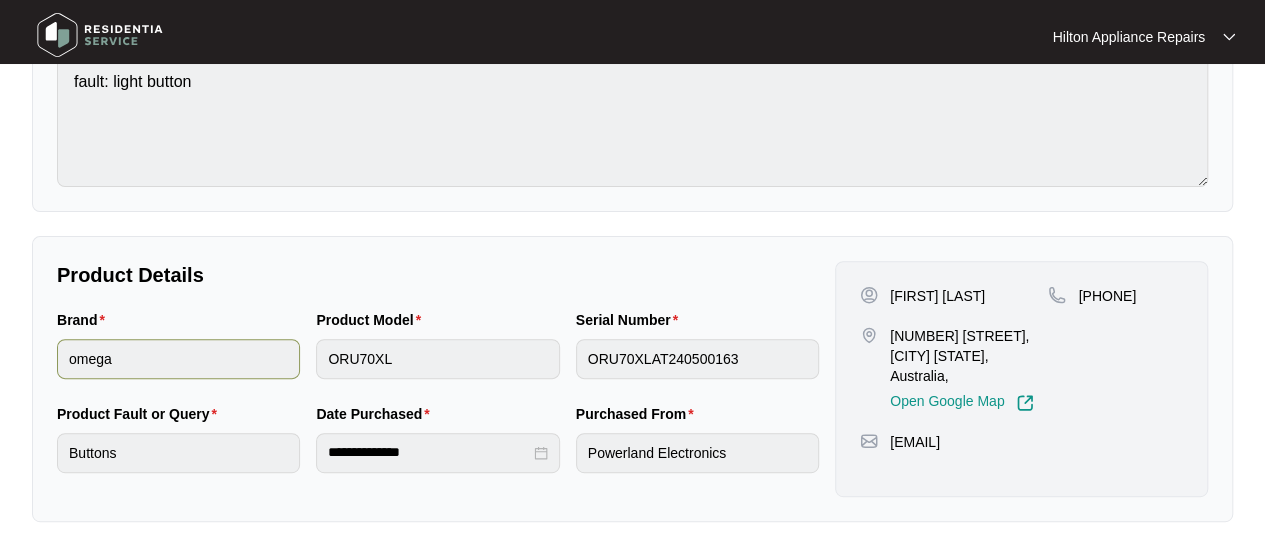 click on "Brand omega Product Model ORU70XL Serial Number ORU70XLAT240500163" at bounding box center (438, 356) 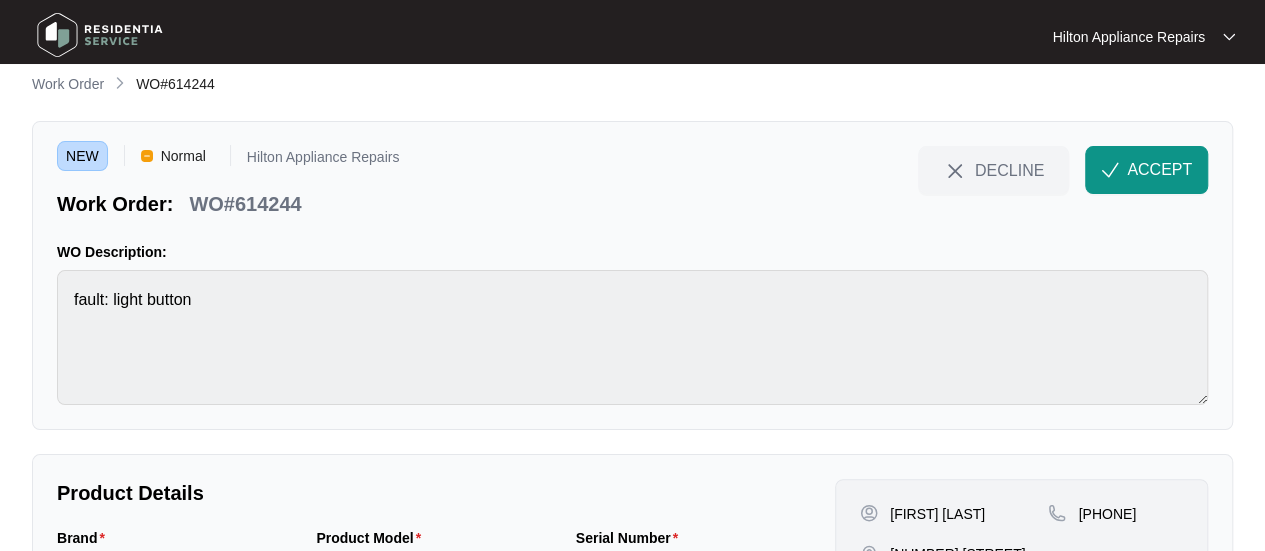 scroll, scrollTop: 0, scrollLeft: 0, axis: both 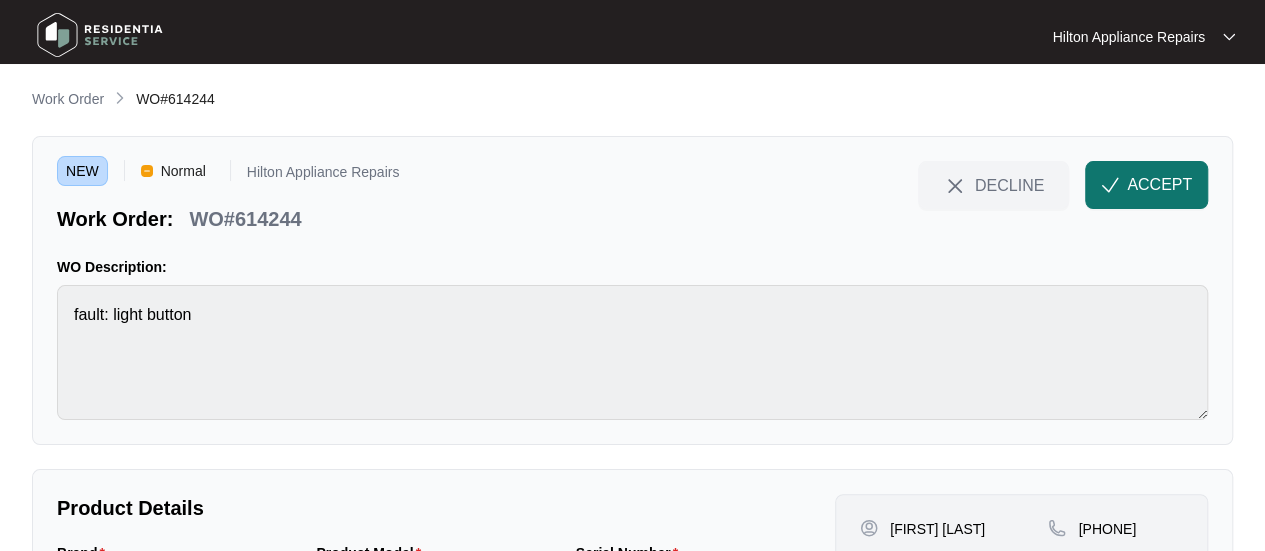 click on "ACCEPT" at bounding box center (1159, 185) 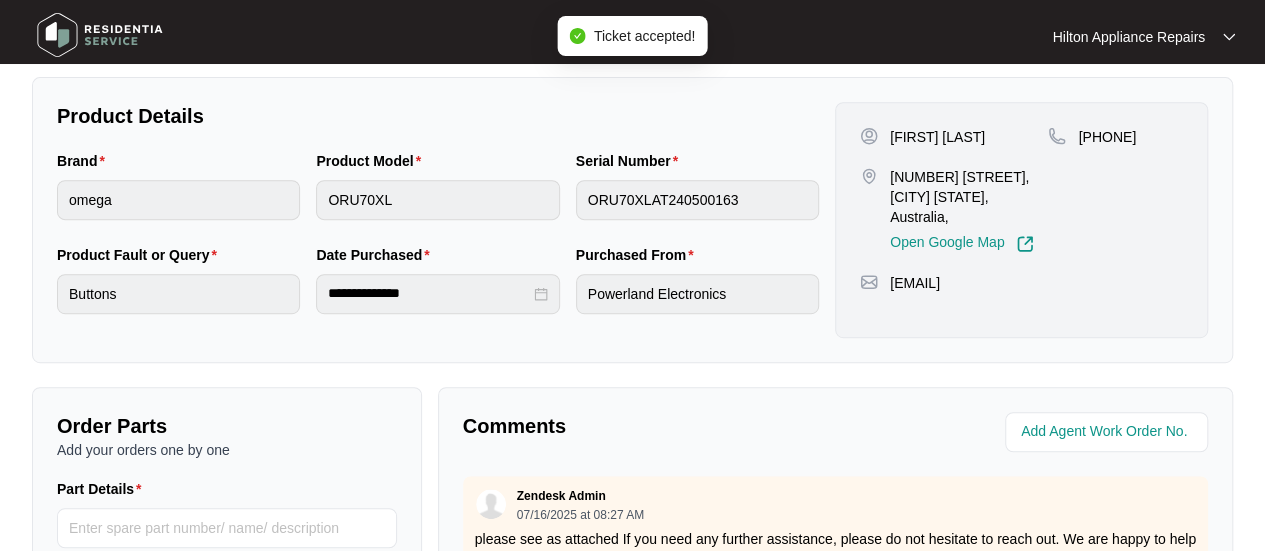 scroll, scrollTop: 400, scrollLeft: 0, axis: vertical 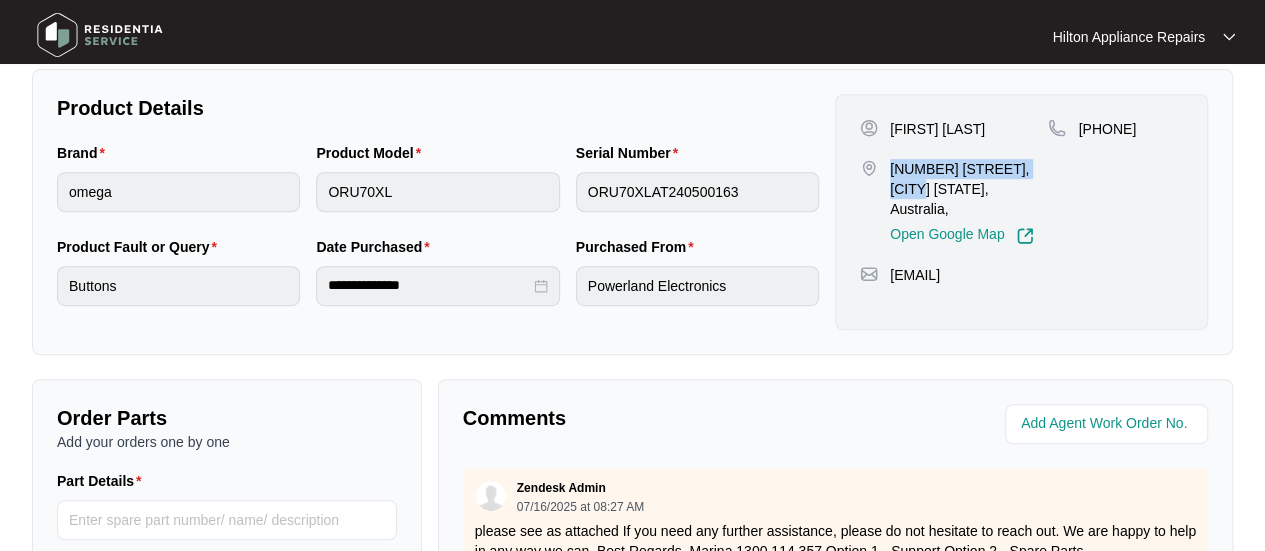 drag, startPoint x: 1037, startPoint y: 163, endPoint x: 892, endPoint y: 159, distance: 145.05516 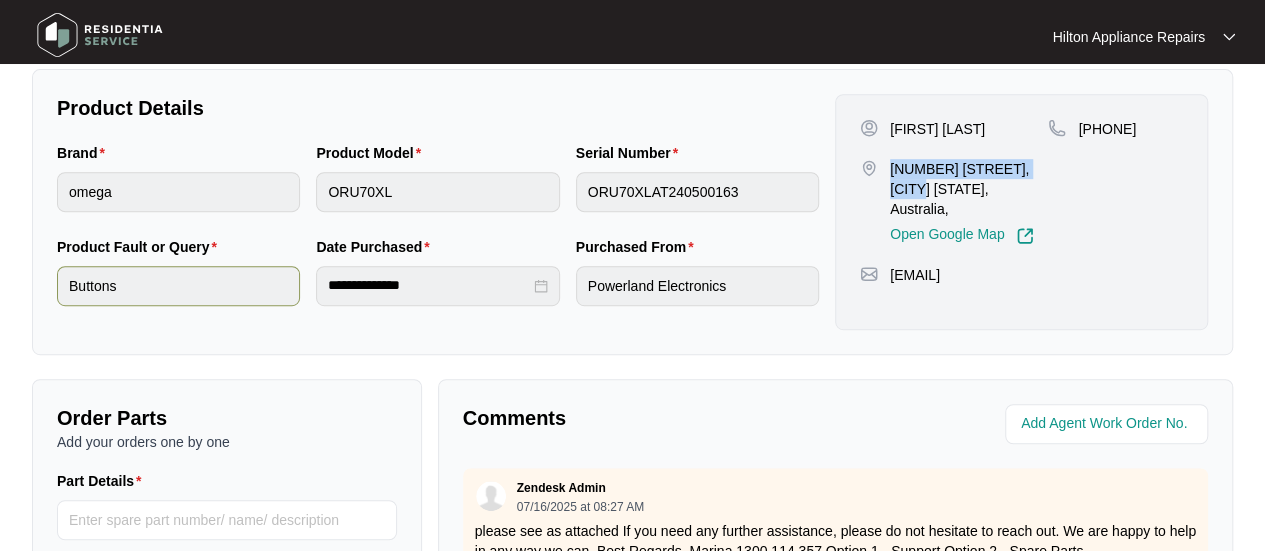 copy on "[EMAIL]" 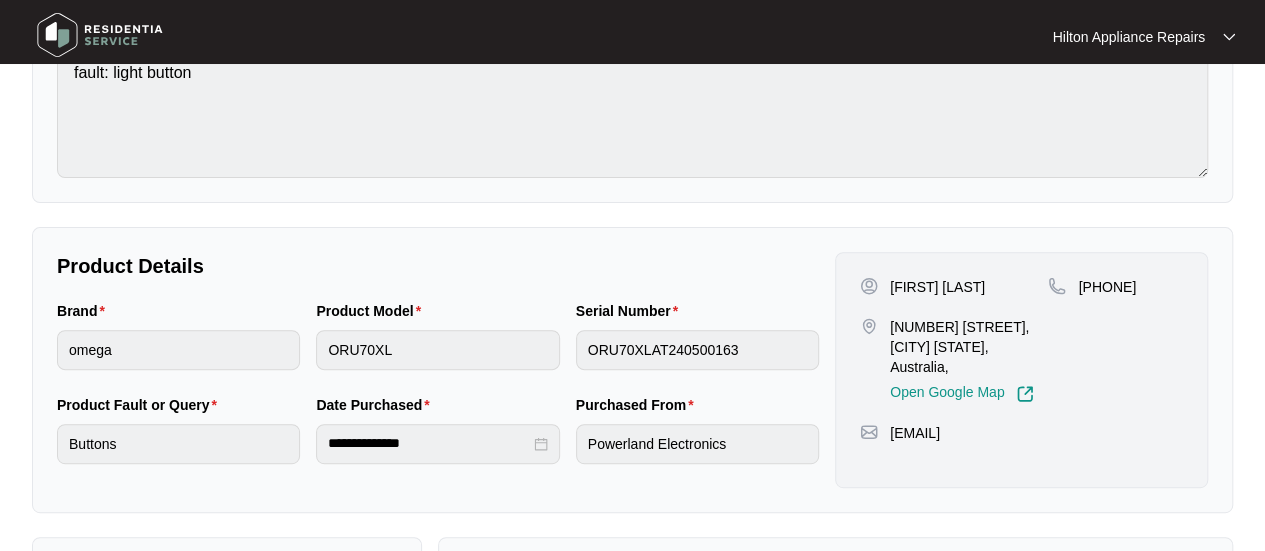 scroll, scrollTop: 300, scrollLeft: 0, axis: vertical 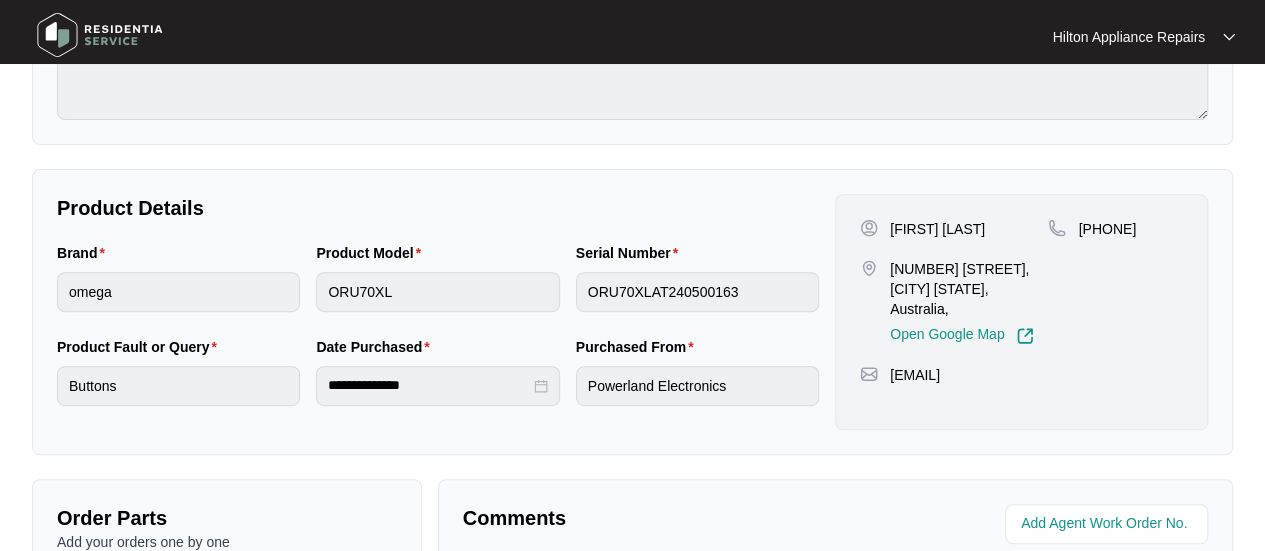 drag, startPoint x: 1176, startPoint y: 228, endPoint x: 1107, endPoint y: 231, distance: 69.065186 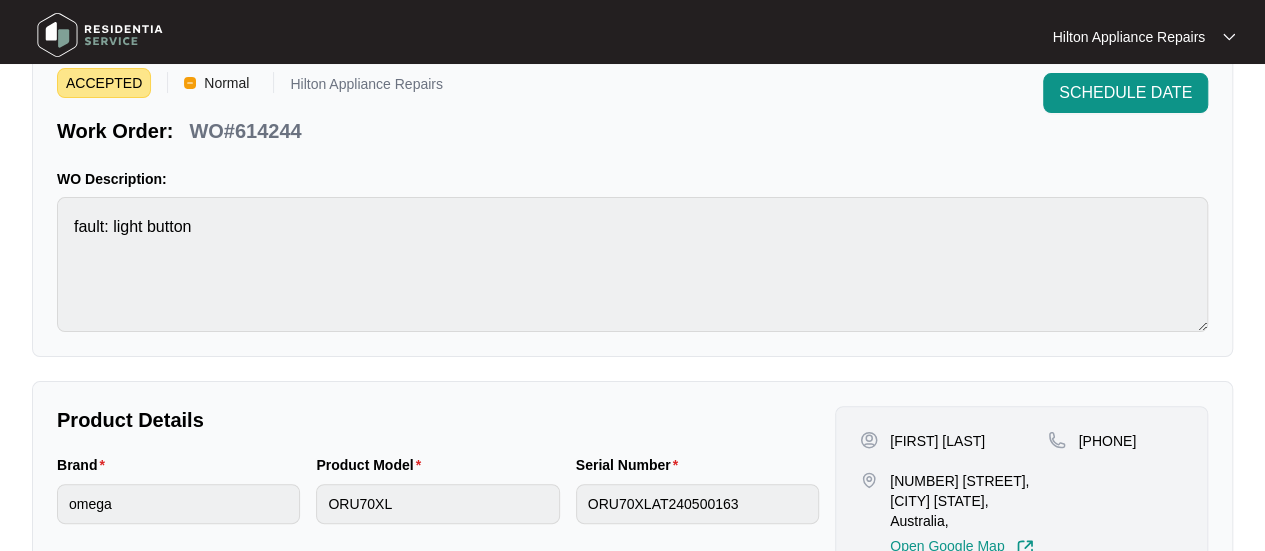 scroll, scrollTop: 0, scrollLeft: 0, axis: both 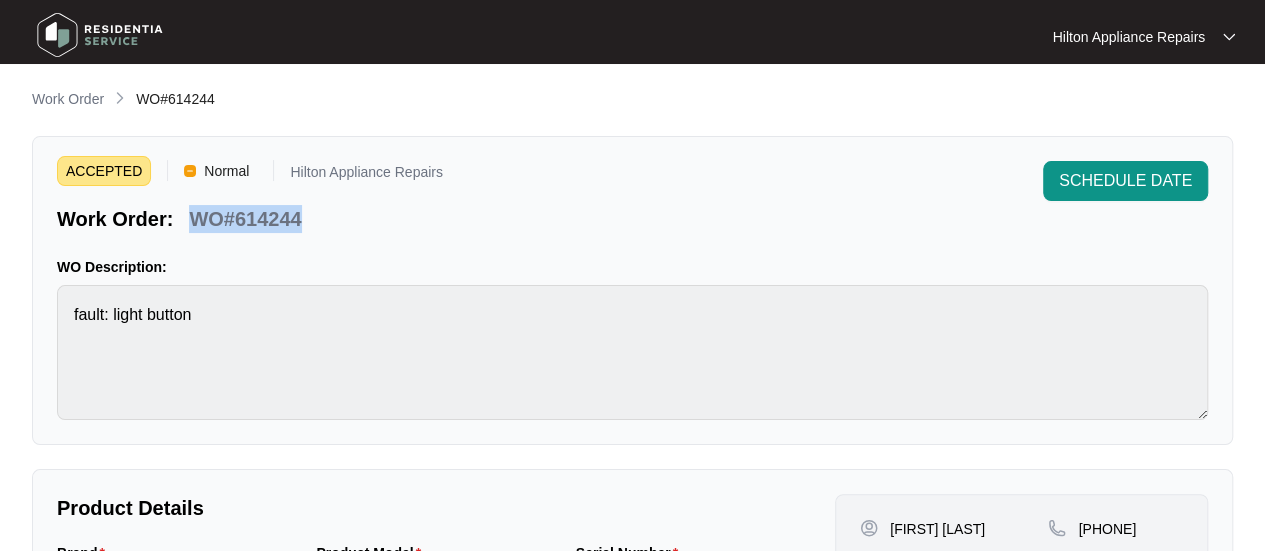 drag, startPoint x: 304, startPoint y: 219, endPoint x: 192, endPoint y: 205, distance: 112.871605 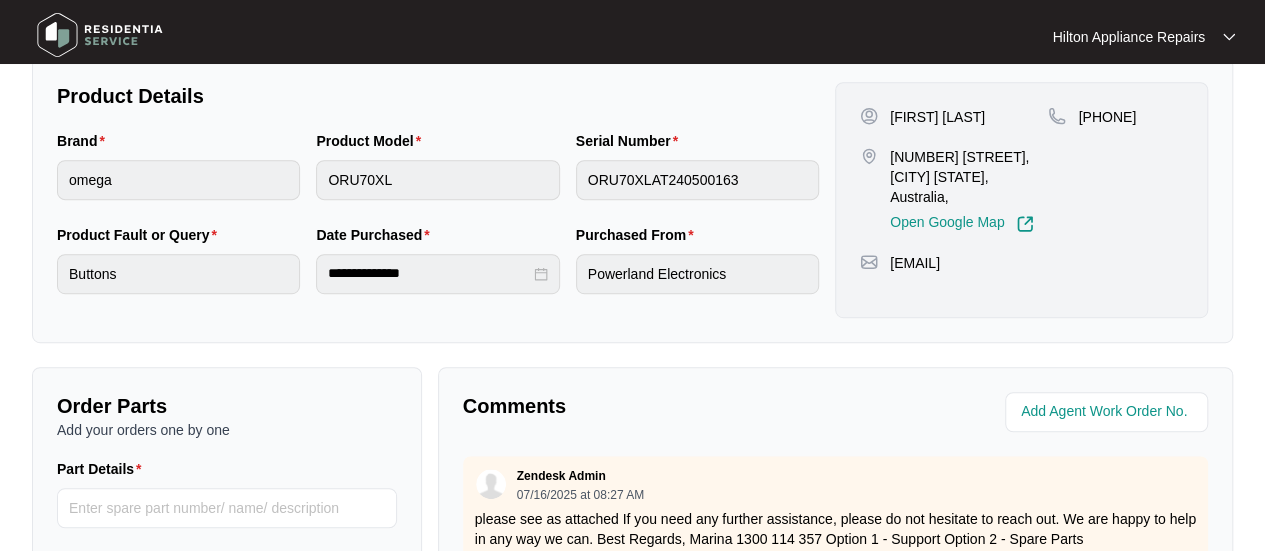 scroll, scrollTop: 500, scrollLeft: 0, axis: vertical 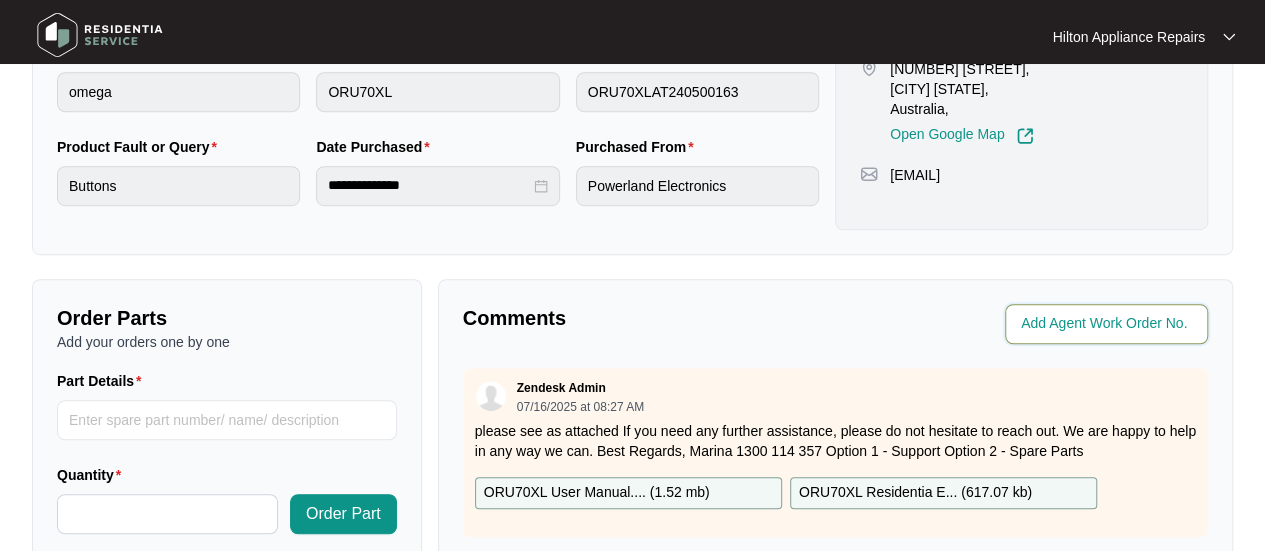 click at bounding box center [1108, 324] 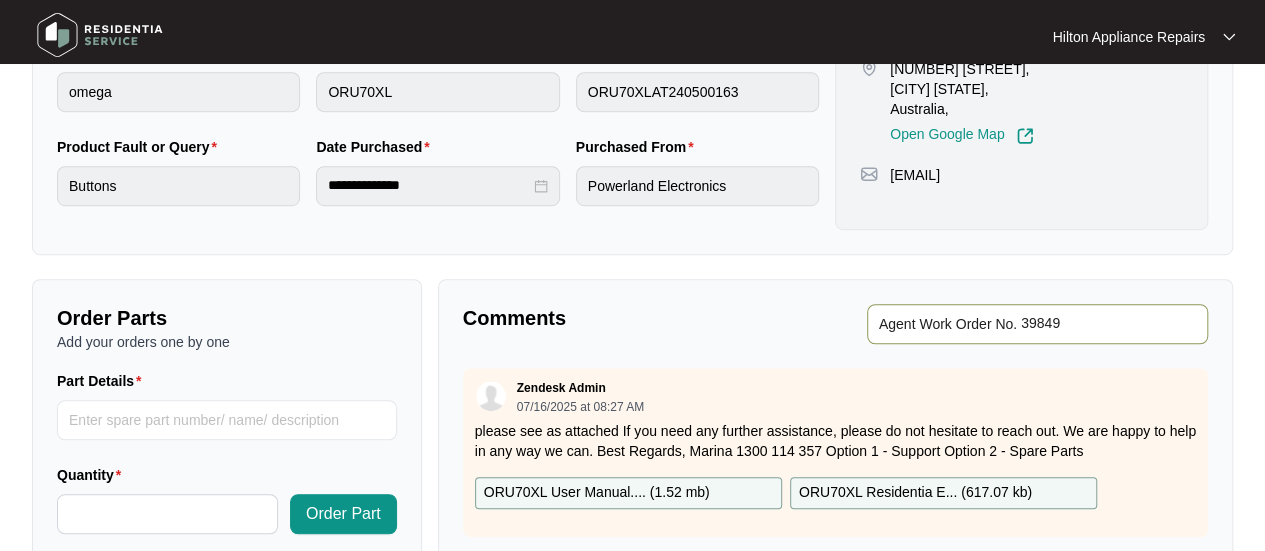 type on "39849" 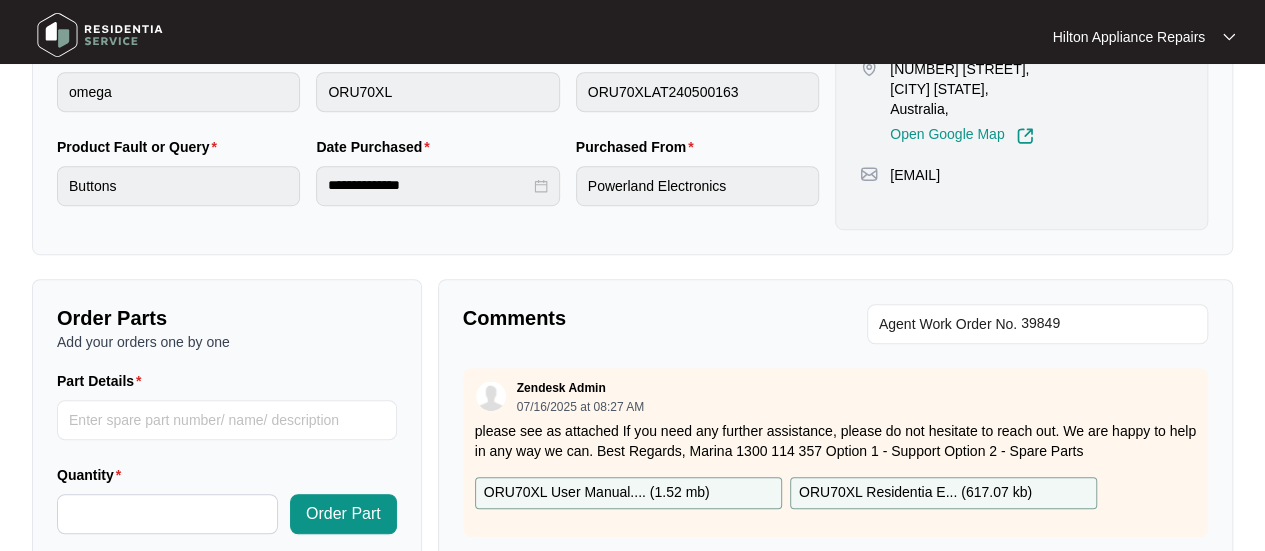 click on "Comments" at bounding box center (642, 318) 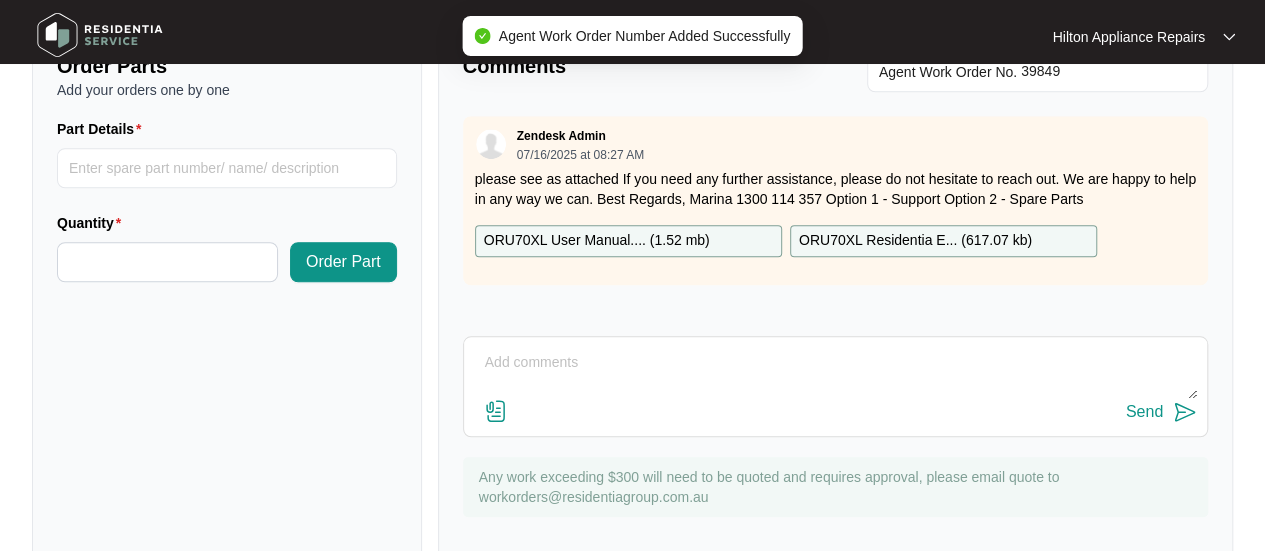 scroll, scrollTop: 791, scrollLeft: 0, axis: vertical 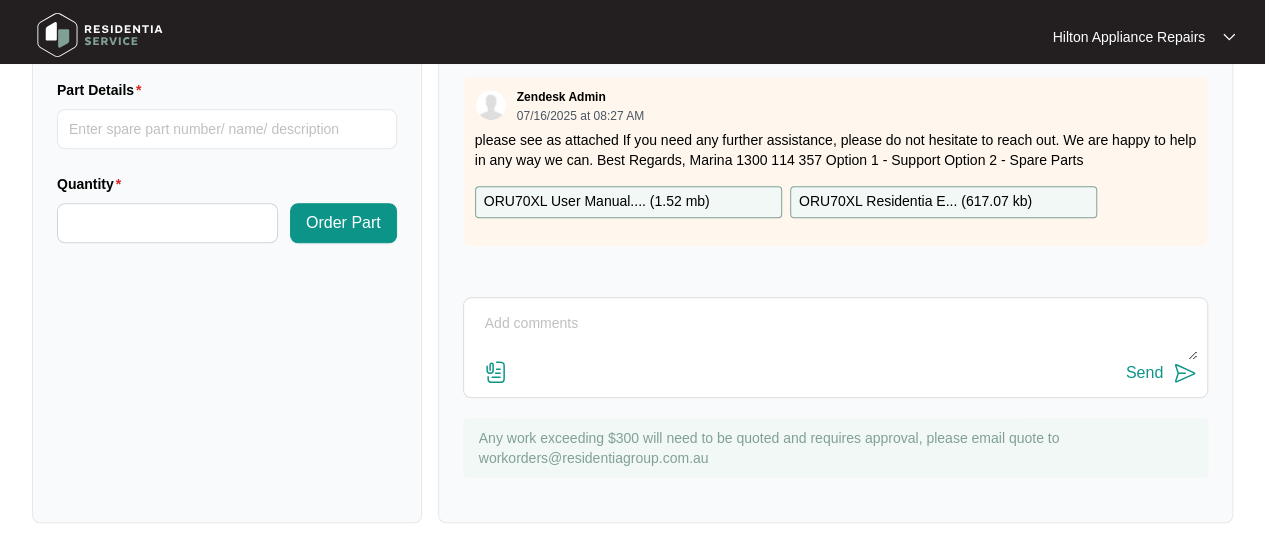 click at bounding box center (835, 334) 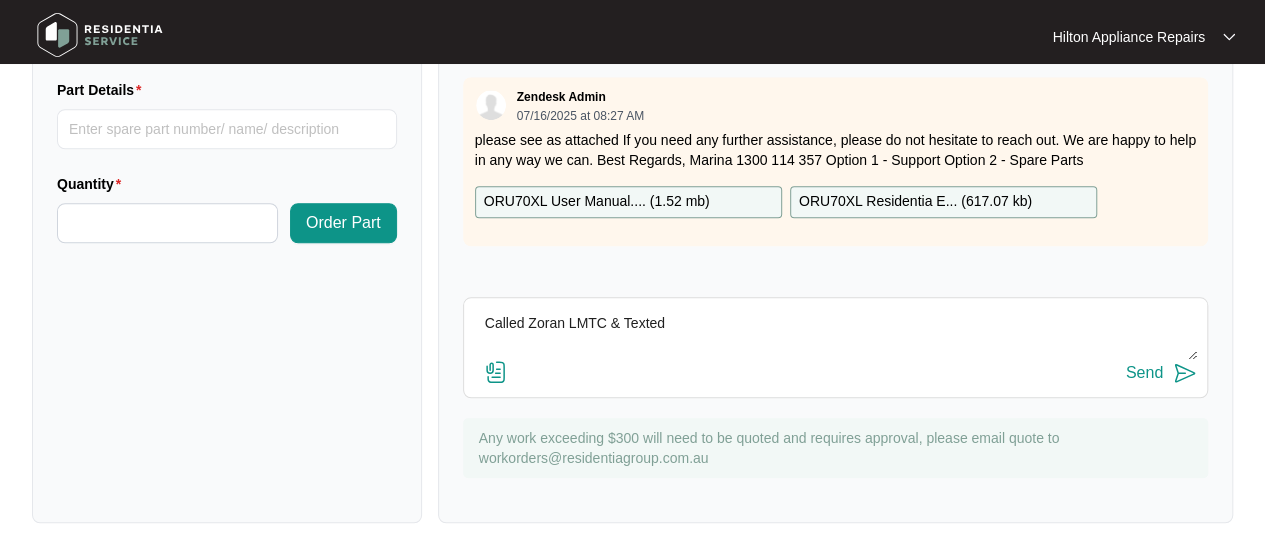 type on "Called Zoran LMTC & Texted" 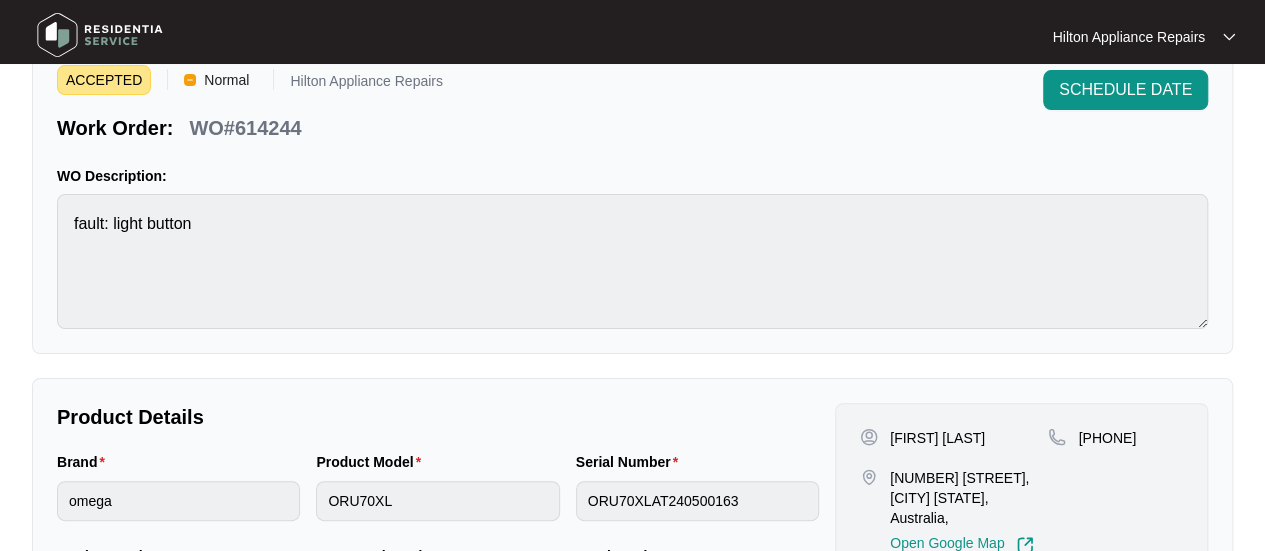 scroll, scrollTop: 691, scrollLeft: 0, axis: vertical 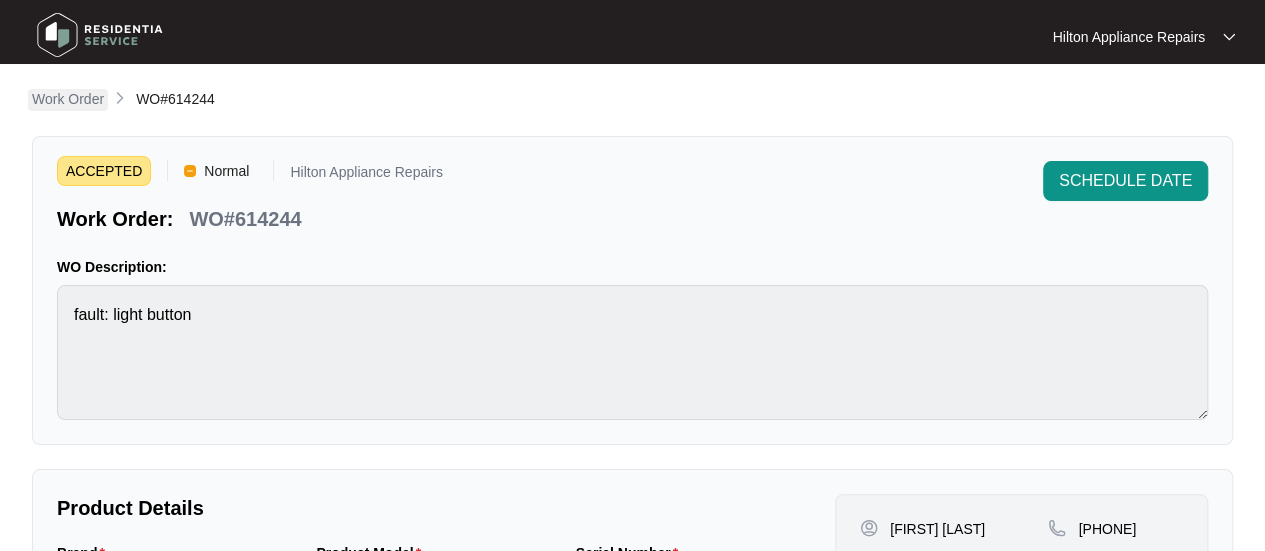 click on "Work Order" at bounding box center [68, 99] 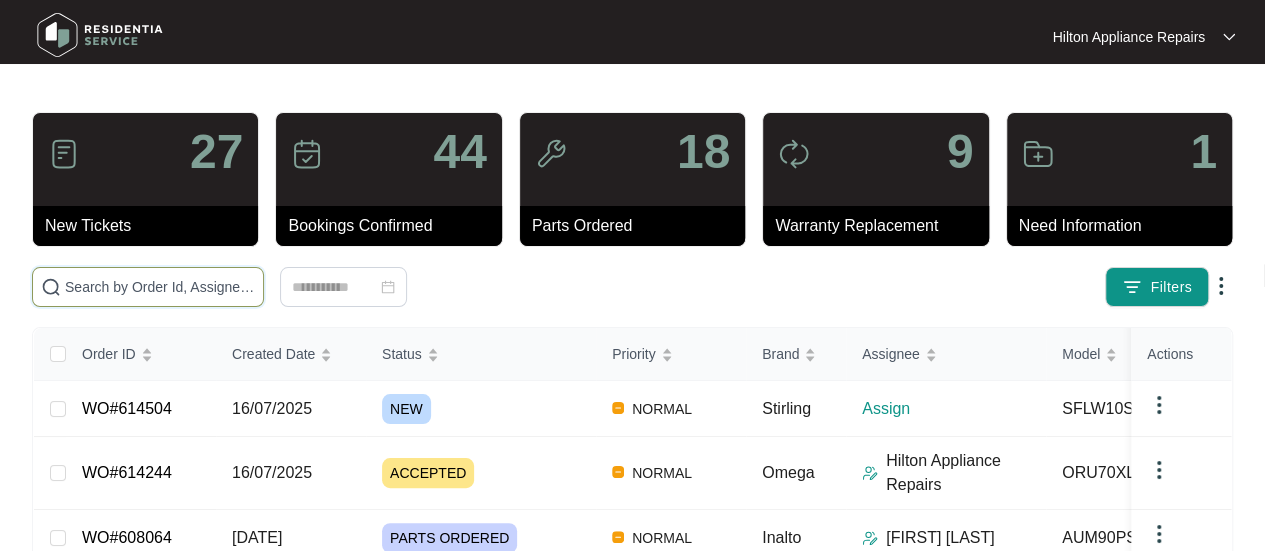 click at bounding box center [160, 287] 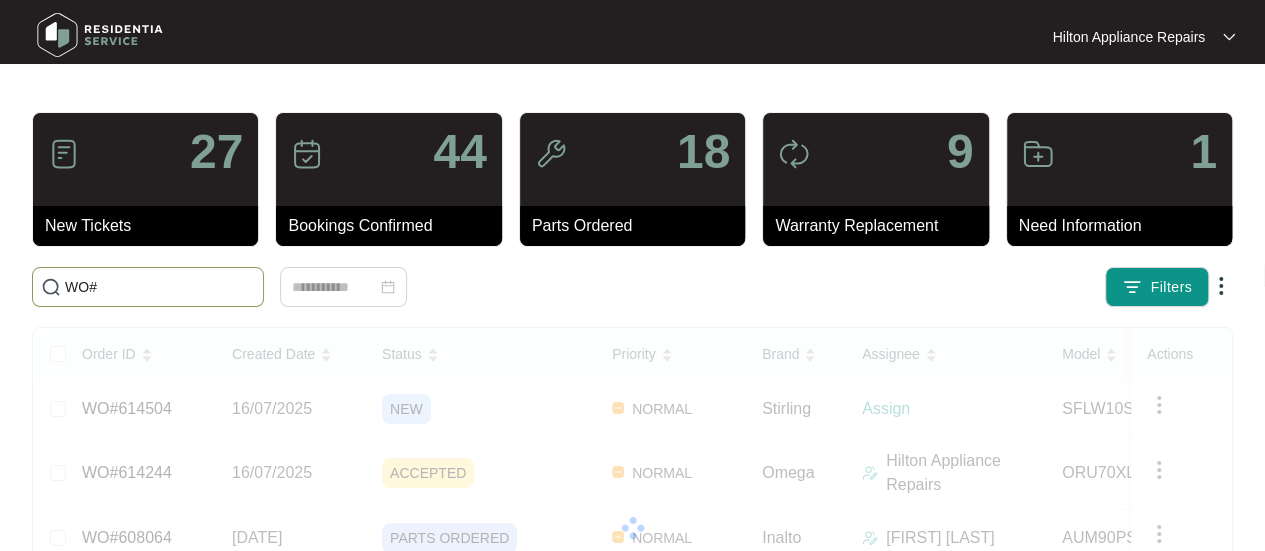 paste on "614261" 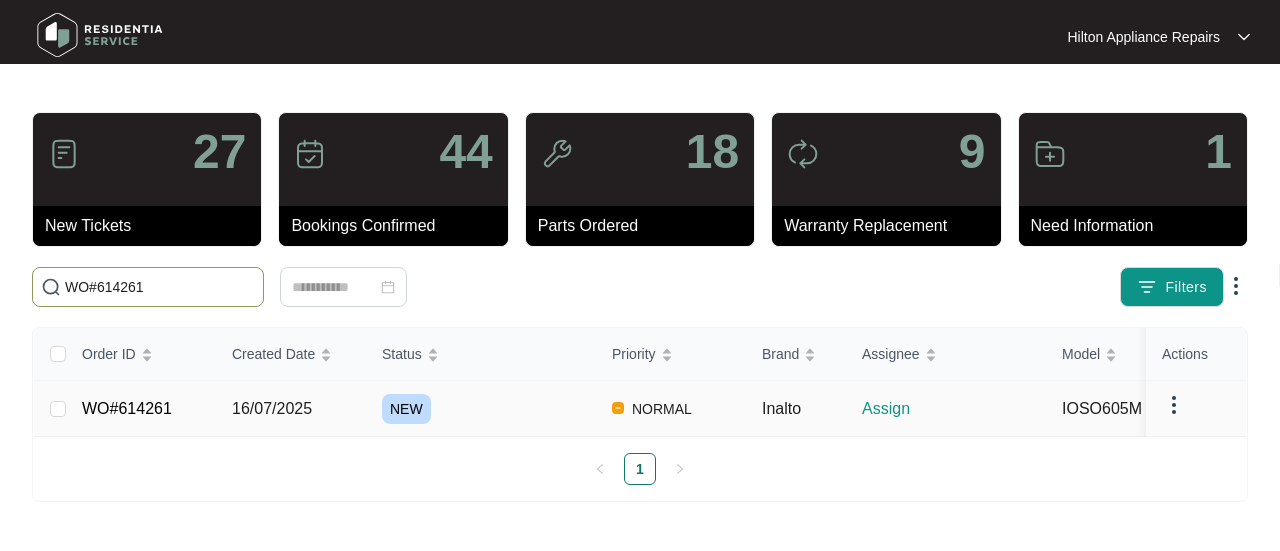 type on "WO#614261" 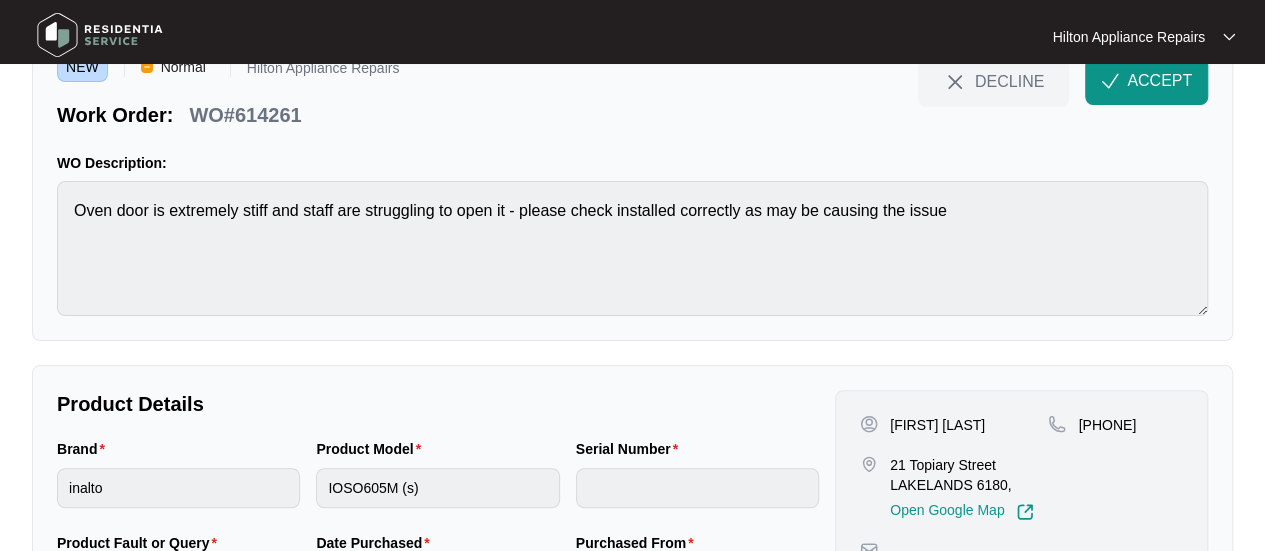 scroll, scrollTop: 0, scrollLeft: 0, axis: both 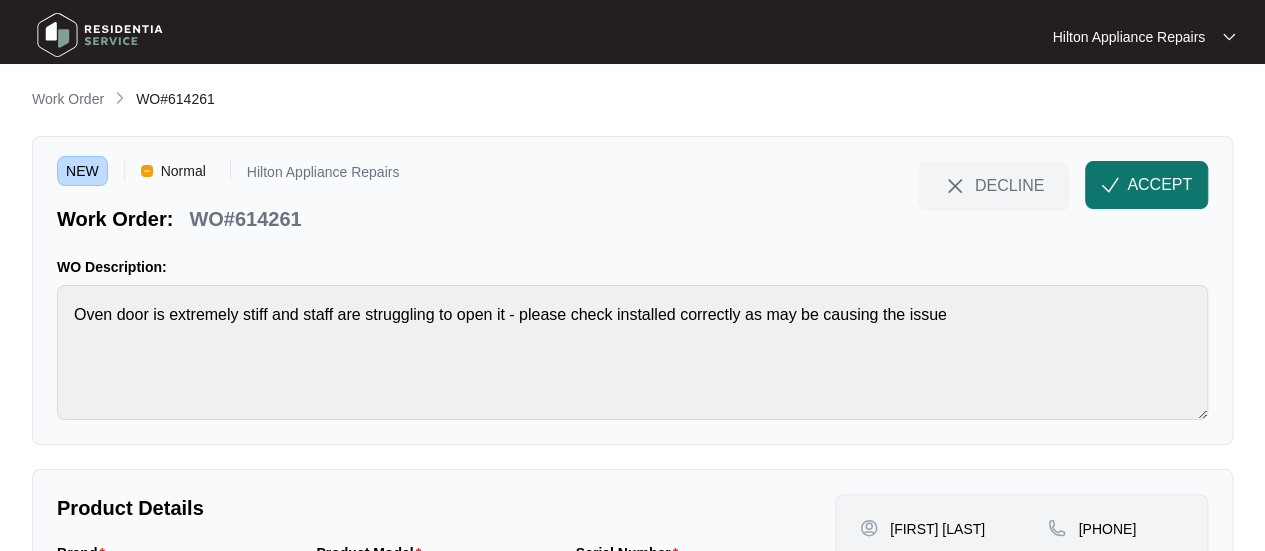 click on "ACCEPT" at bounding box center [1159, 185] 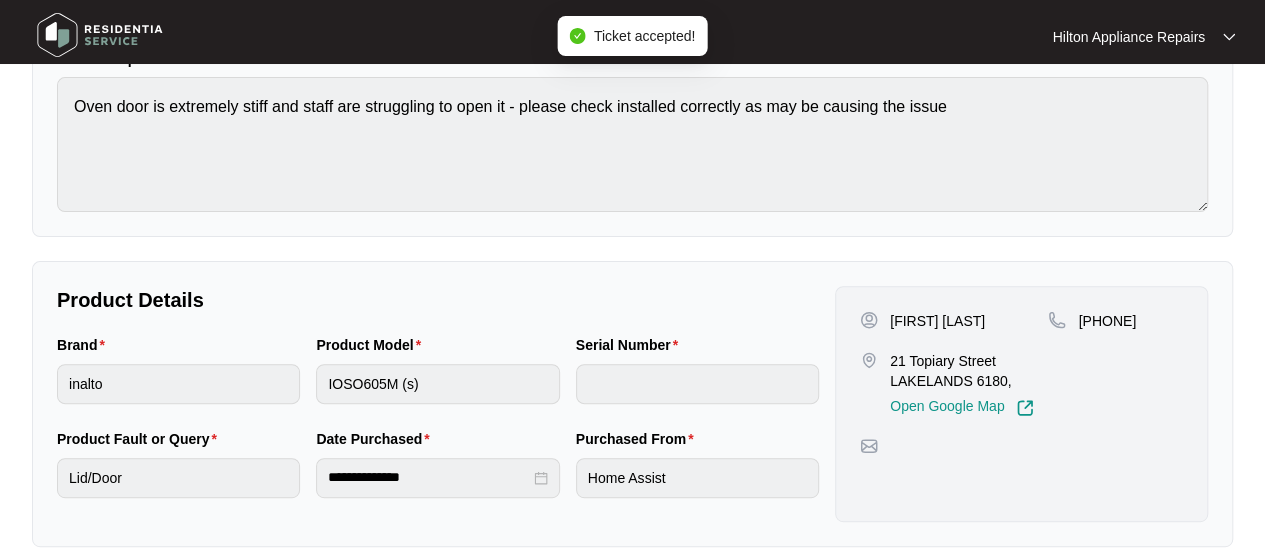 scroll, scrollTop: 400, scrollLeft: 0, axis: vertical 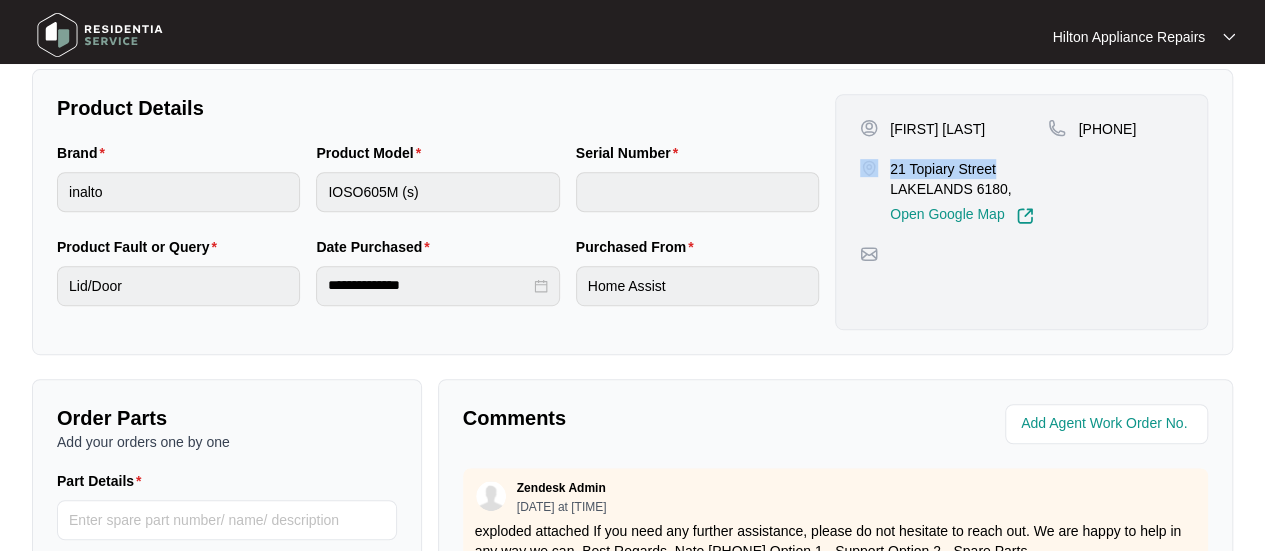 drag, startPoint x: 944, startPoint y: 163, endPoint x: 875, endPoint y: 163, distance: 69 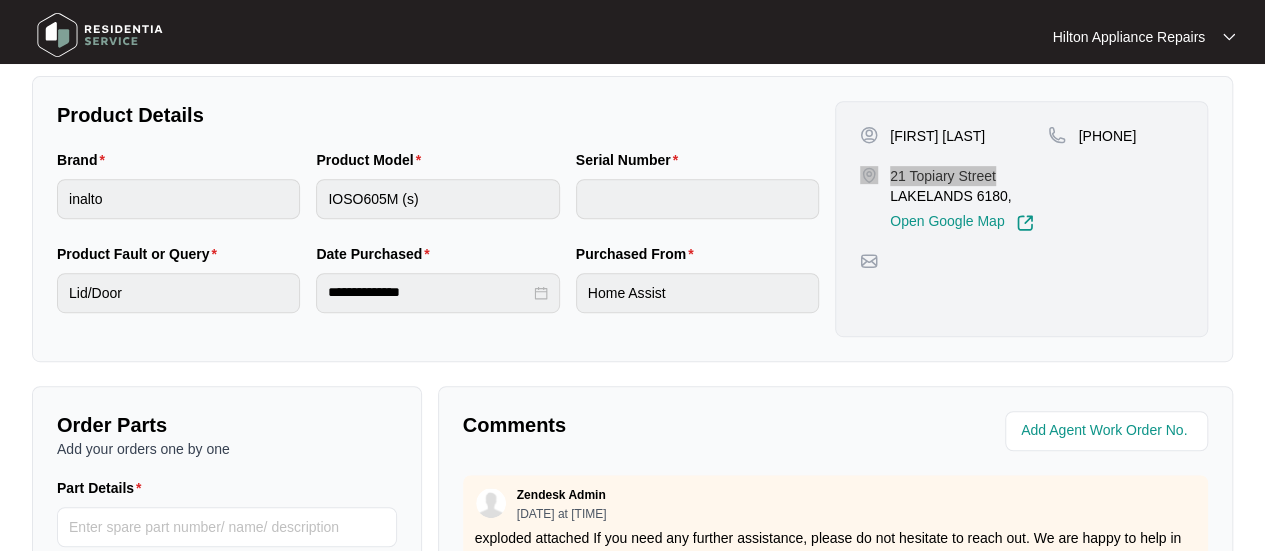scroll, scrollTop: 300, scrollLeft: 0, axis: vertical 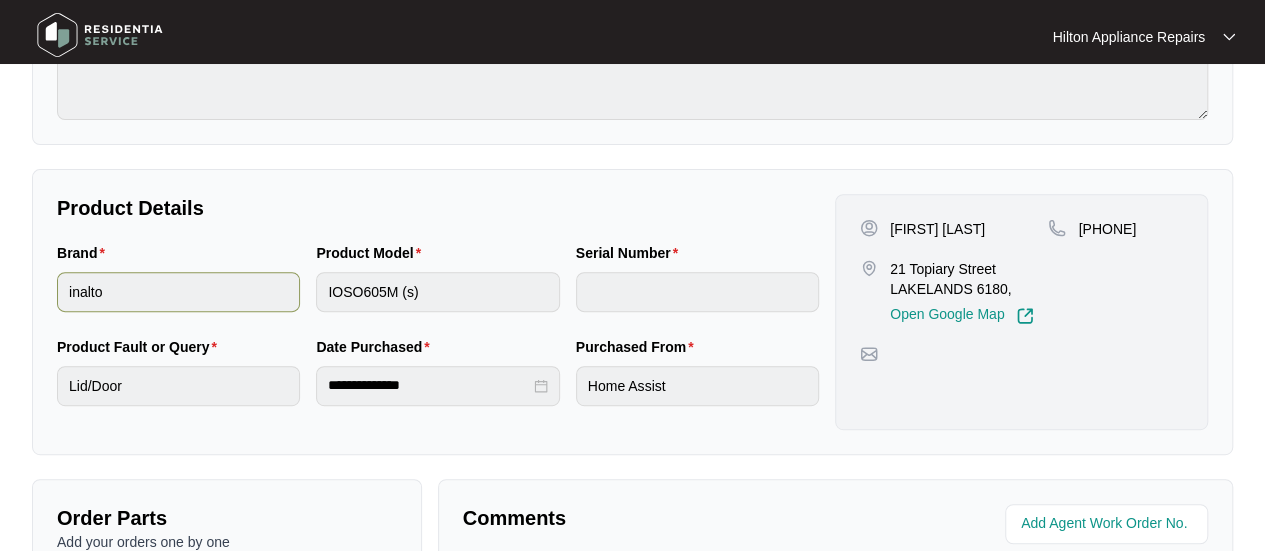 click on "Brand inalto Product Model IOSO605M (s) Serial Number" at bounding box center (438, 289) 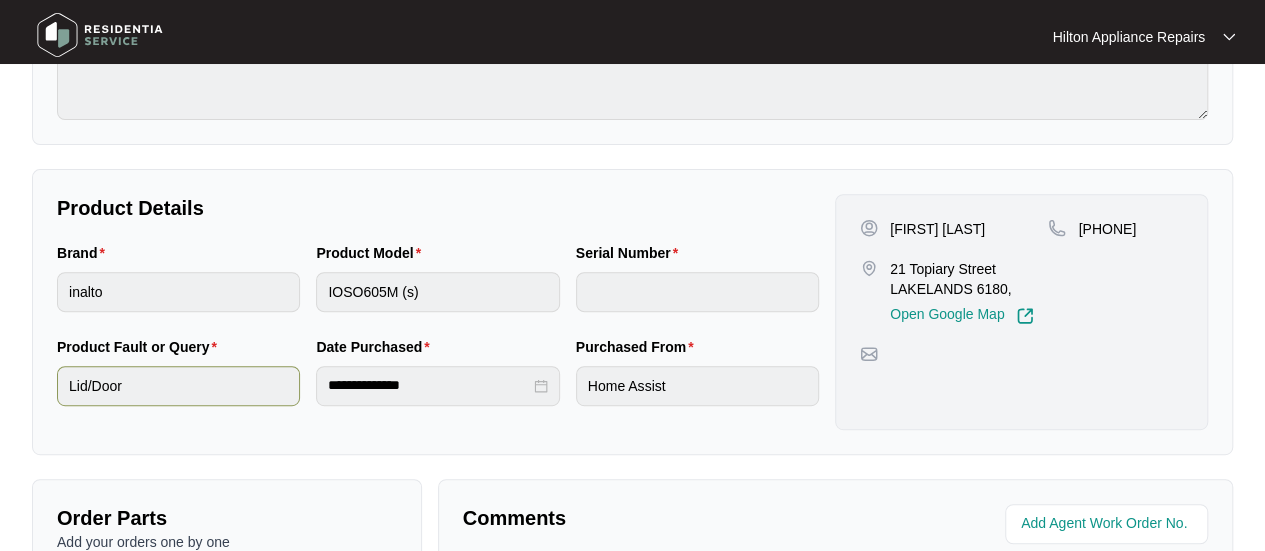 scroll, scrollTop: 0, scrollLeft: 0, axis: both 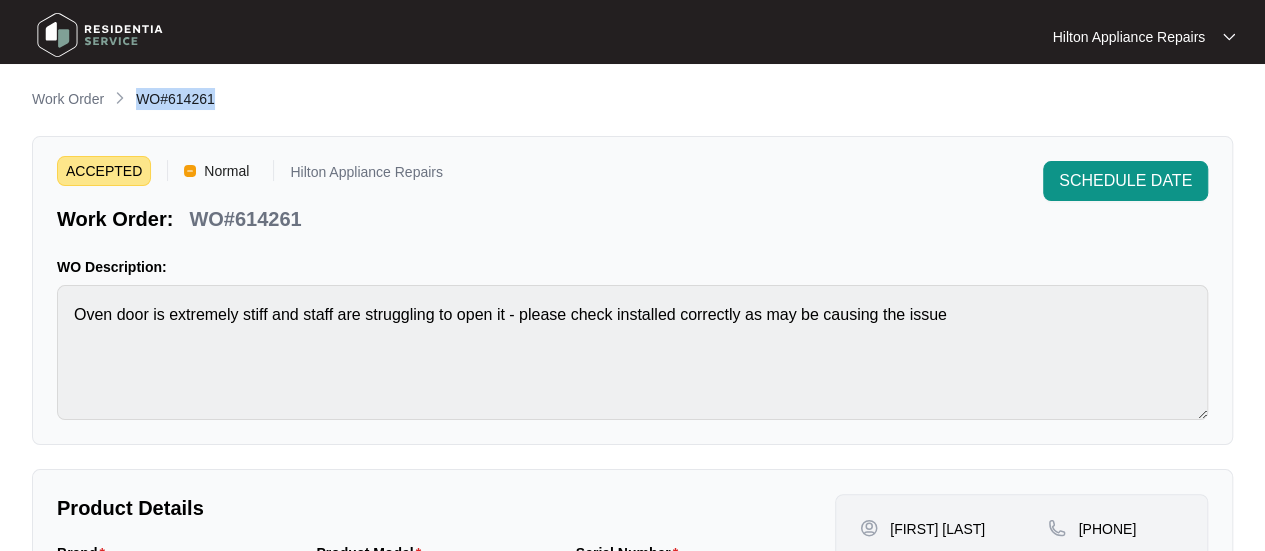 drag, startPoint x: 195, startPoint y: 98, endPoint x: 136, endPoint y: 95, distance: 59.07622 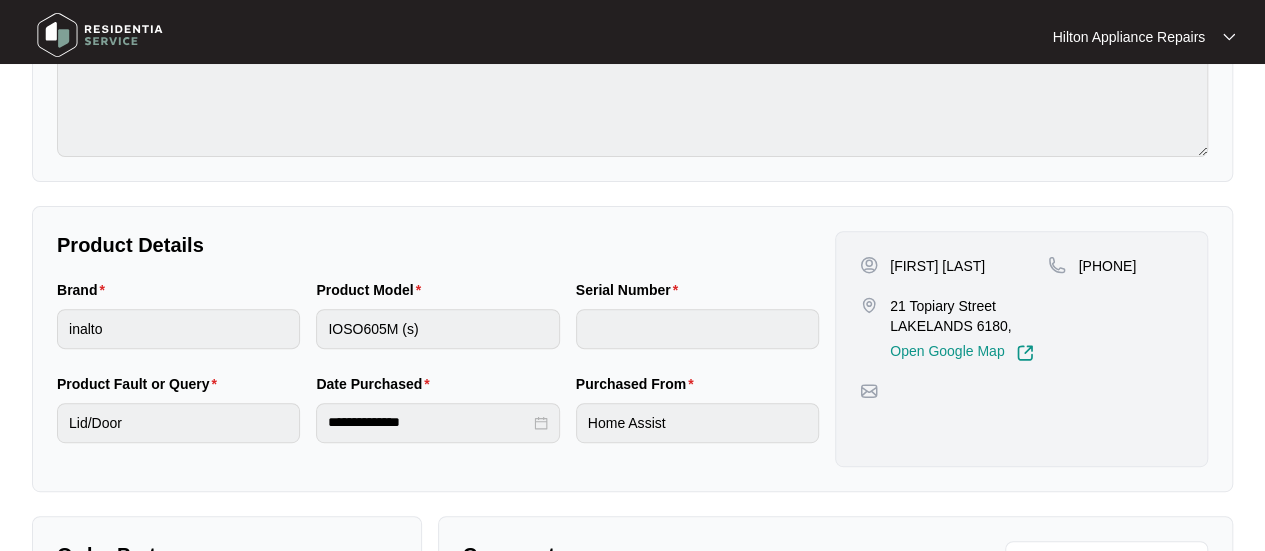 scroll, scrollTop: 400, scrollLeft: 0, axis: vertical 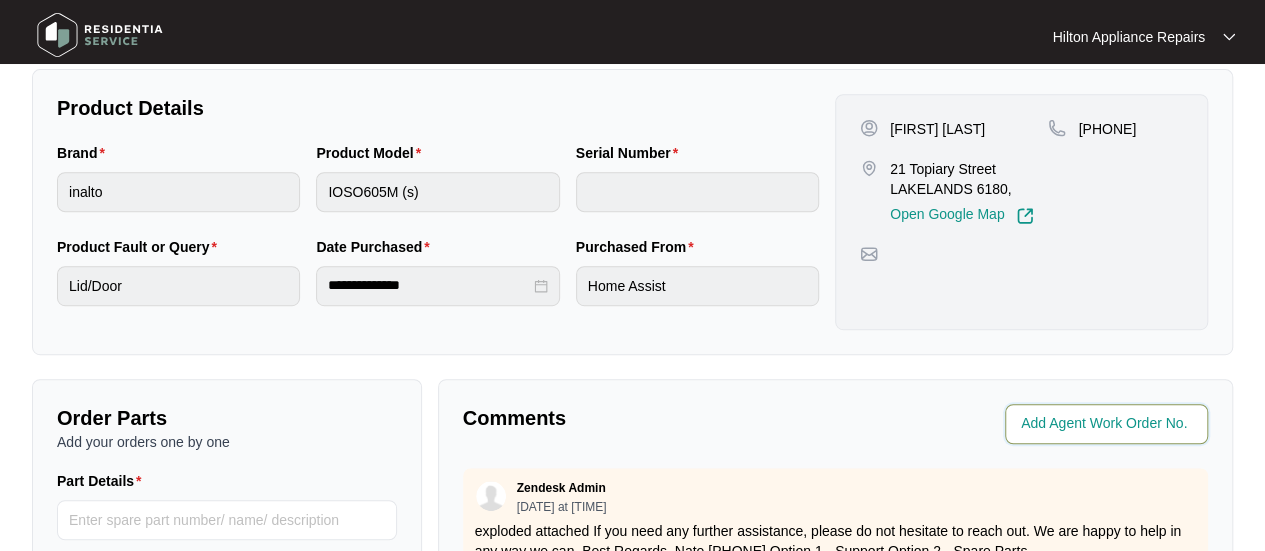 drag, startPoint x: 1070, startPoint y: 414, endPoint x: 1124, endPoint y: 423, distance: 54.74486 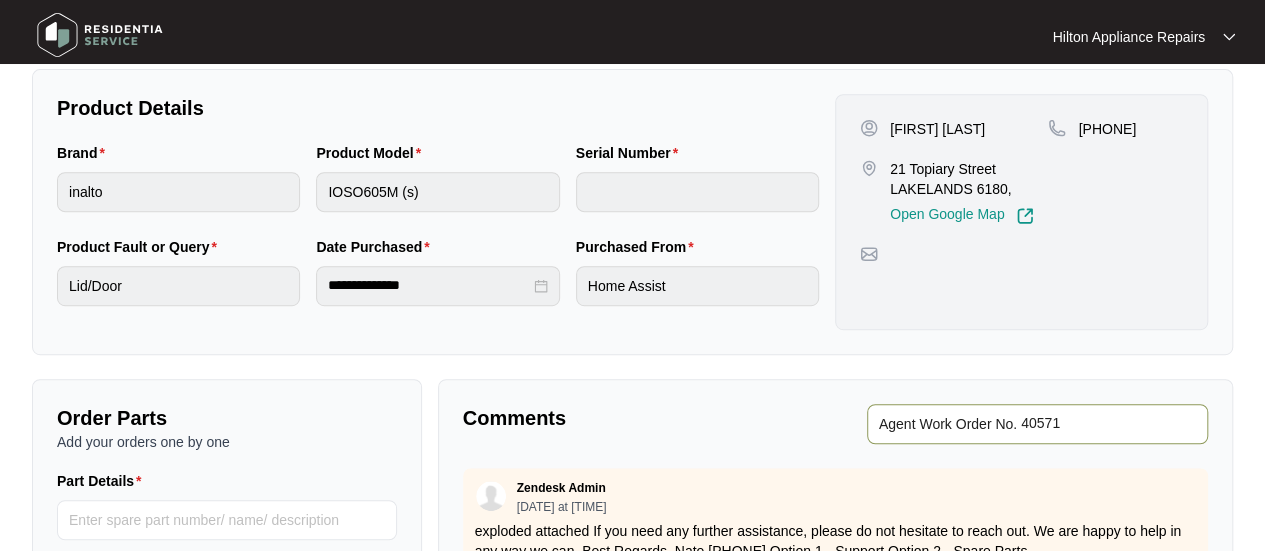 type on "40571" 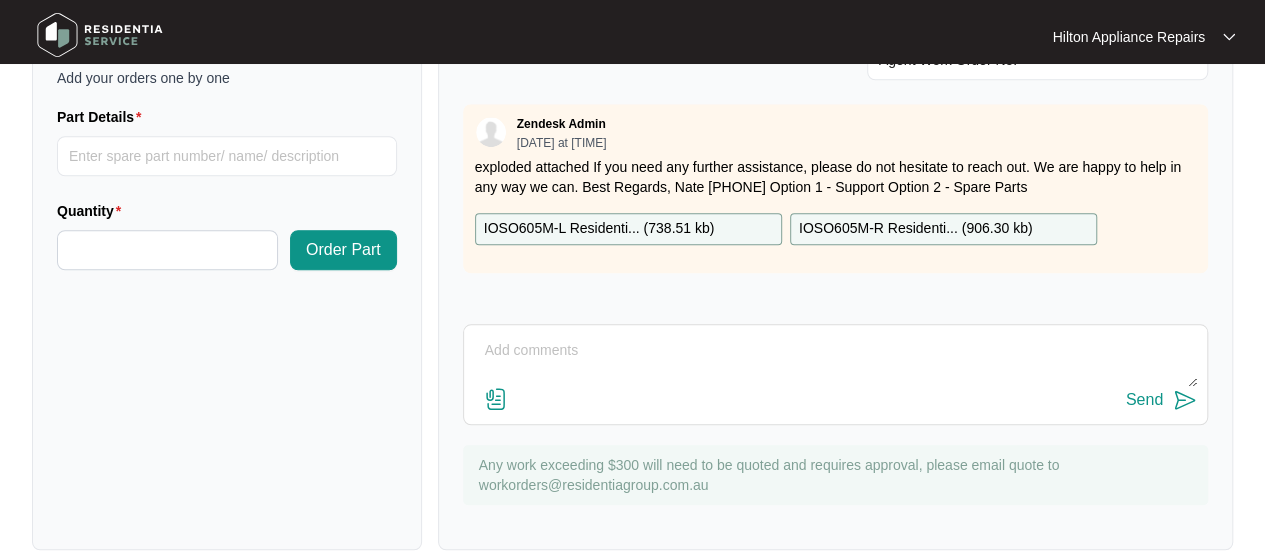 scroll, scrollTop: 791, scrollLeft: 0, axis: vertical 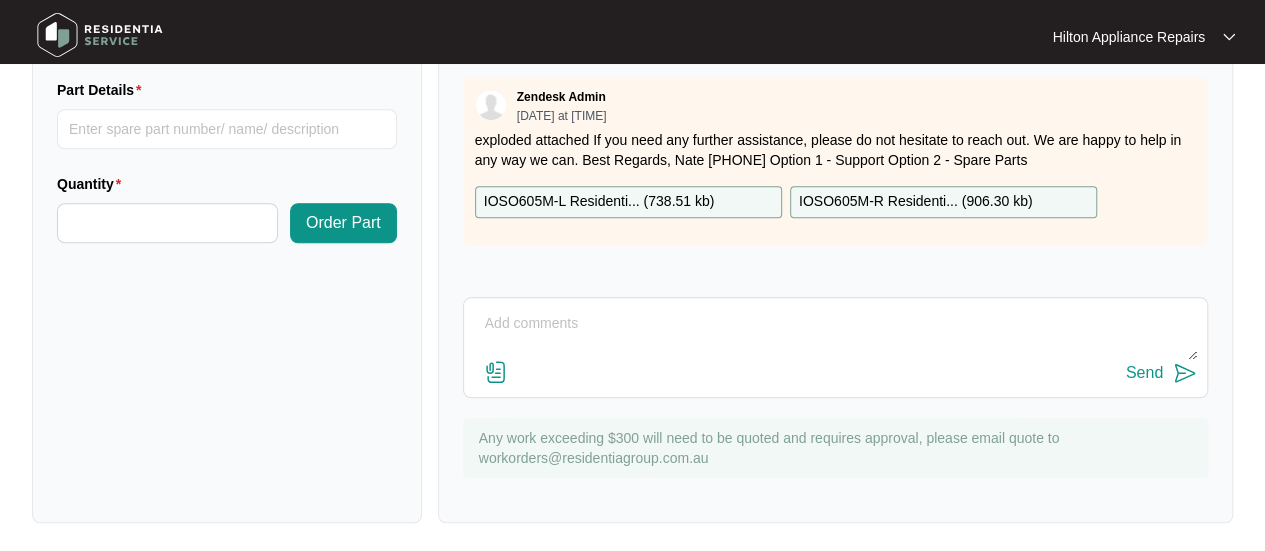 click at bounding box center [835, 334] 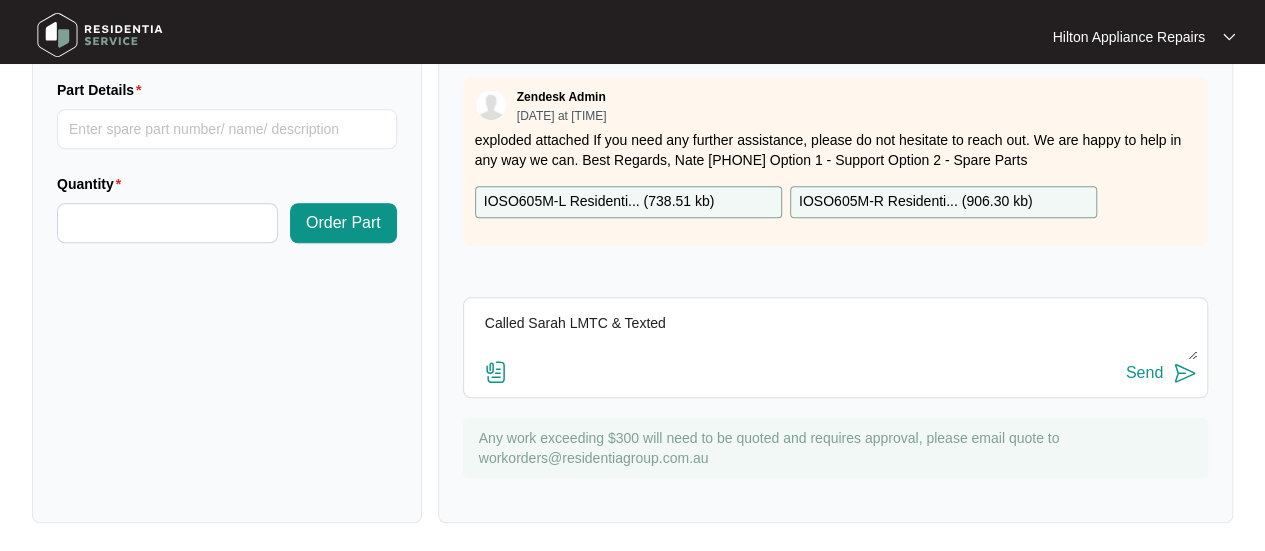 type on "Called Sarah LMTC & Texted" 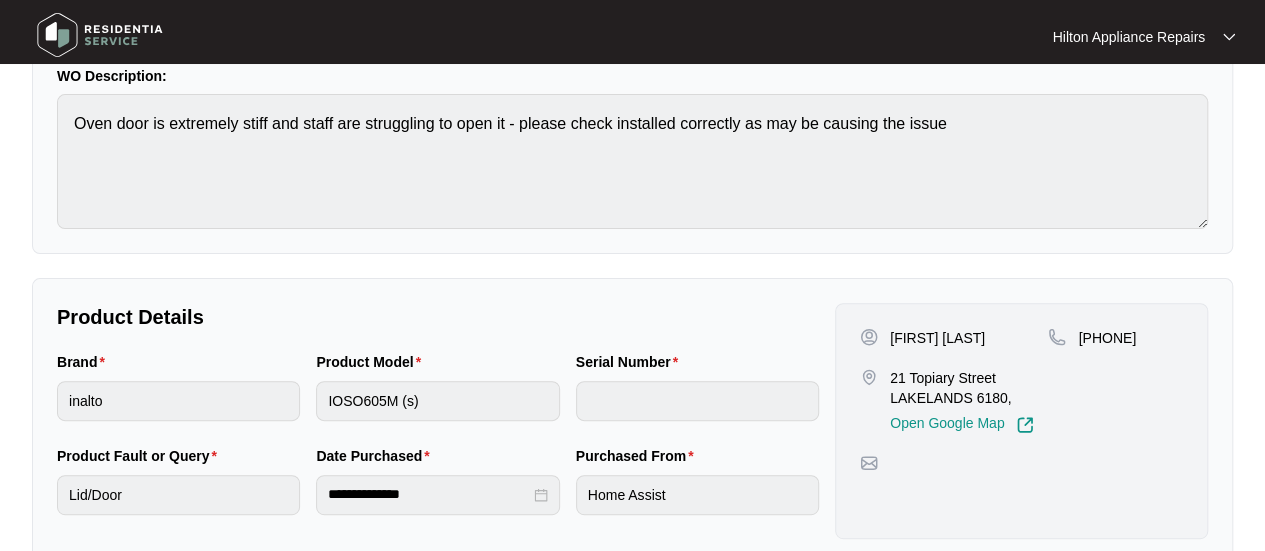 scroll, scrollTop: 0, scrollLeft: 0, axis: both 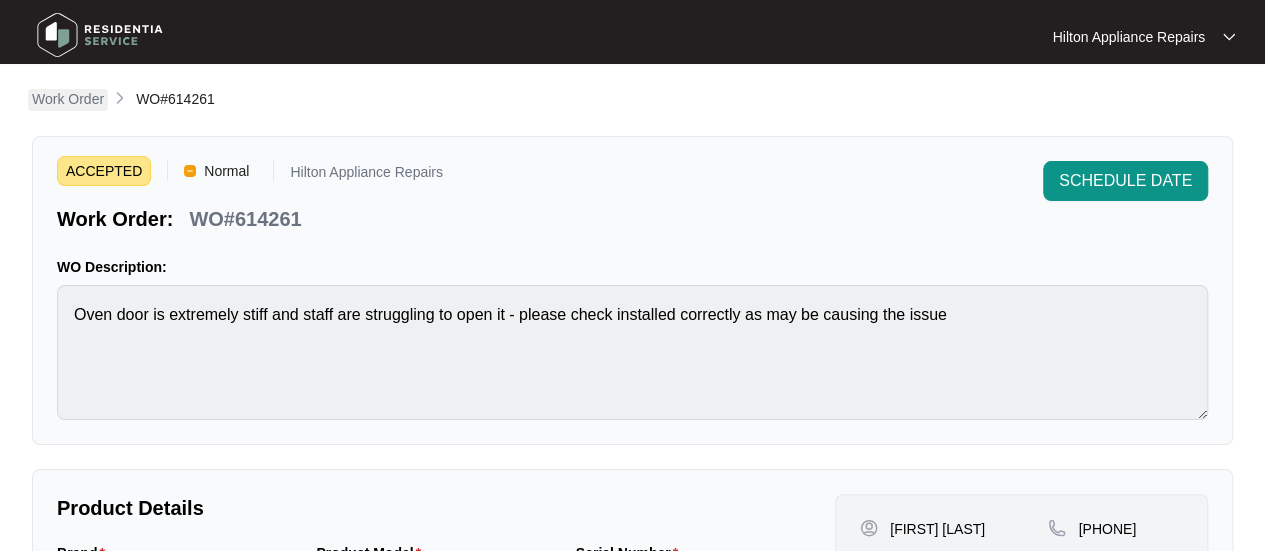 click on "Work Order" at bounding box center (68, 99) 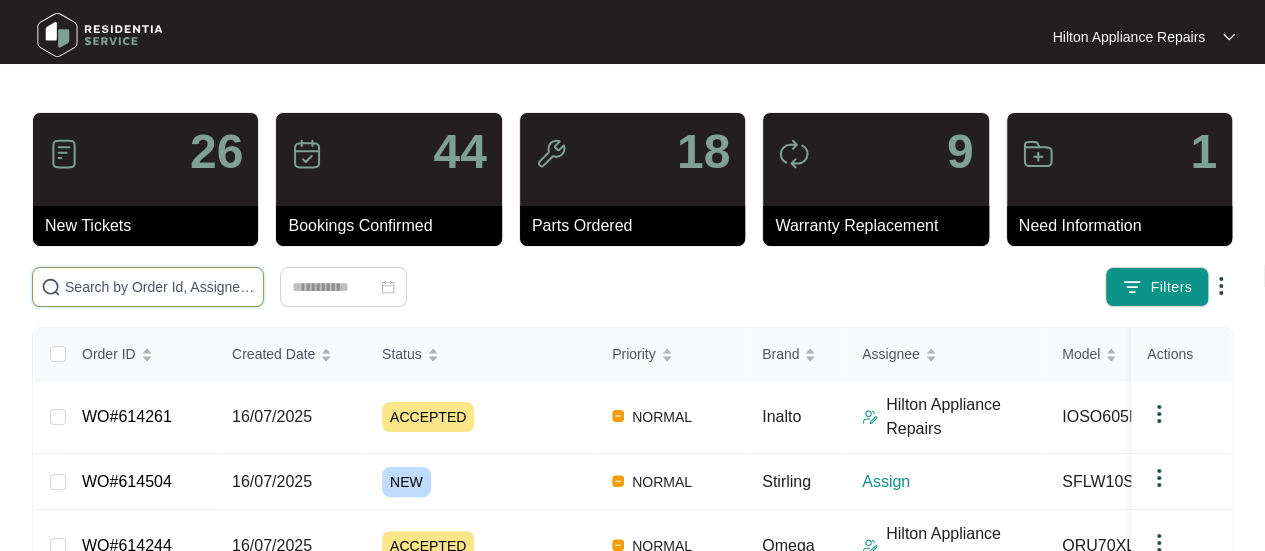 click at bounding box center (160, 287) 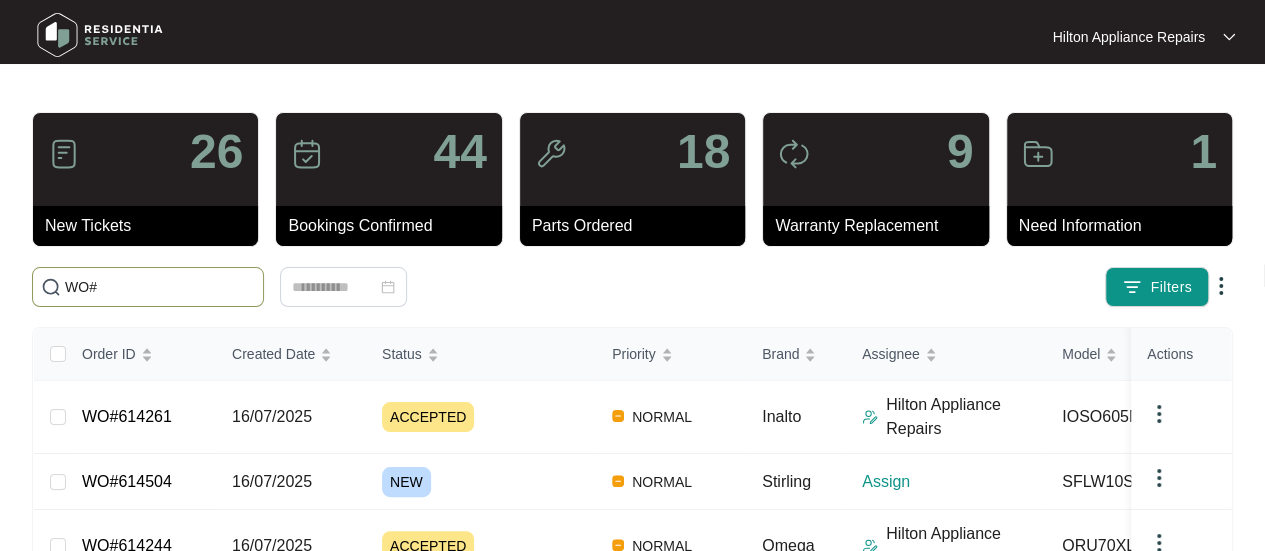 paste on "[NUMBER]" 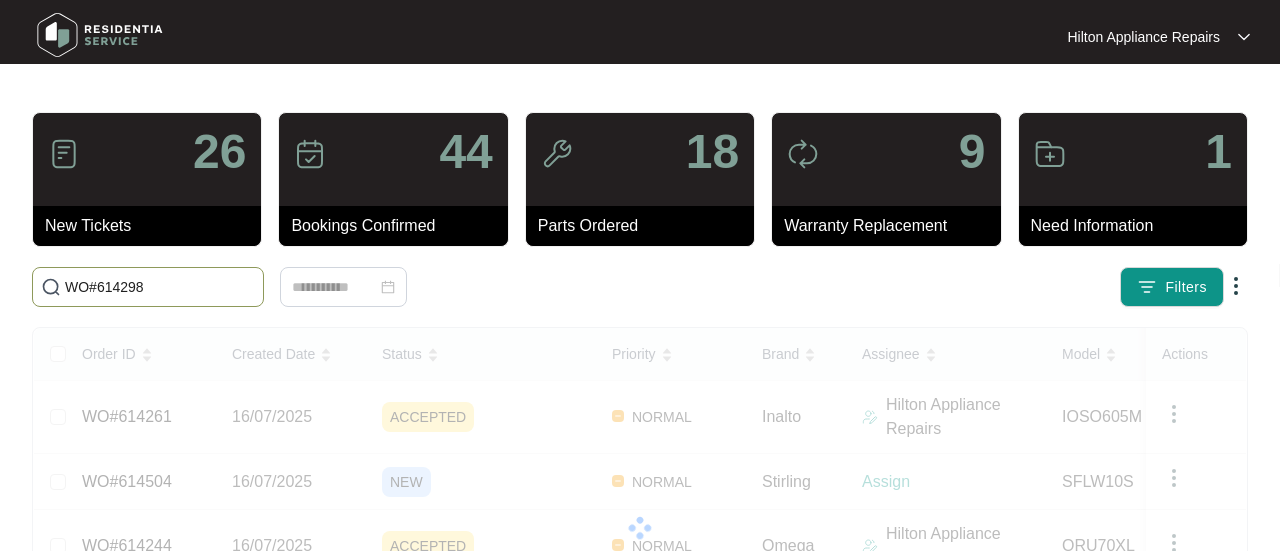 type on "WO#614298" 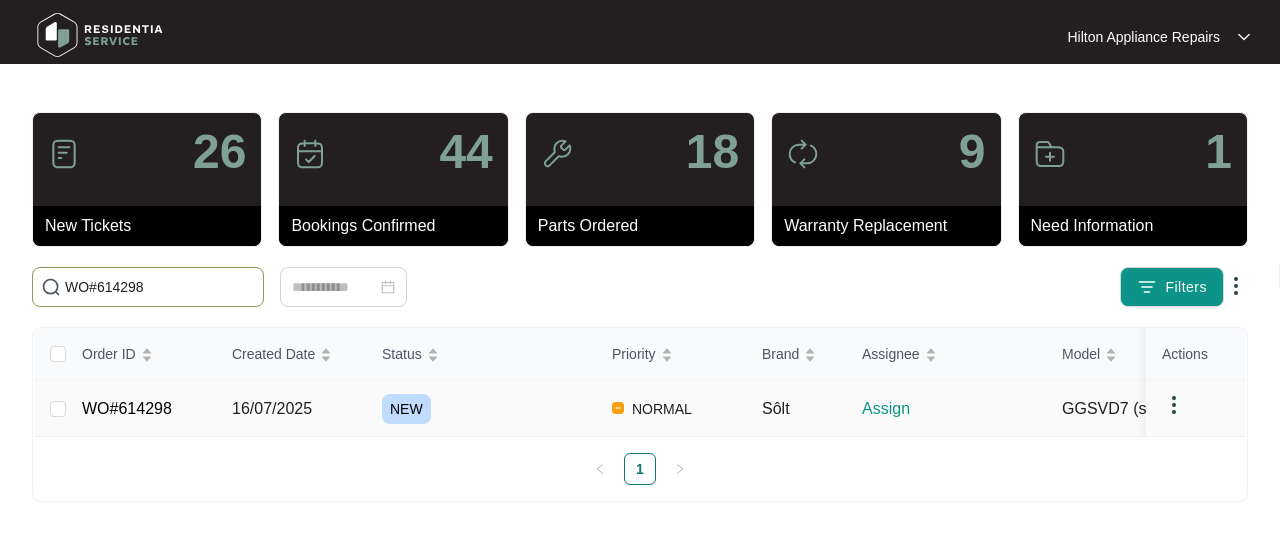 click on "16/07/2025" at bounding box center (272, 408) 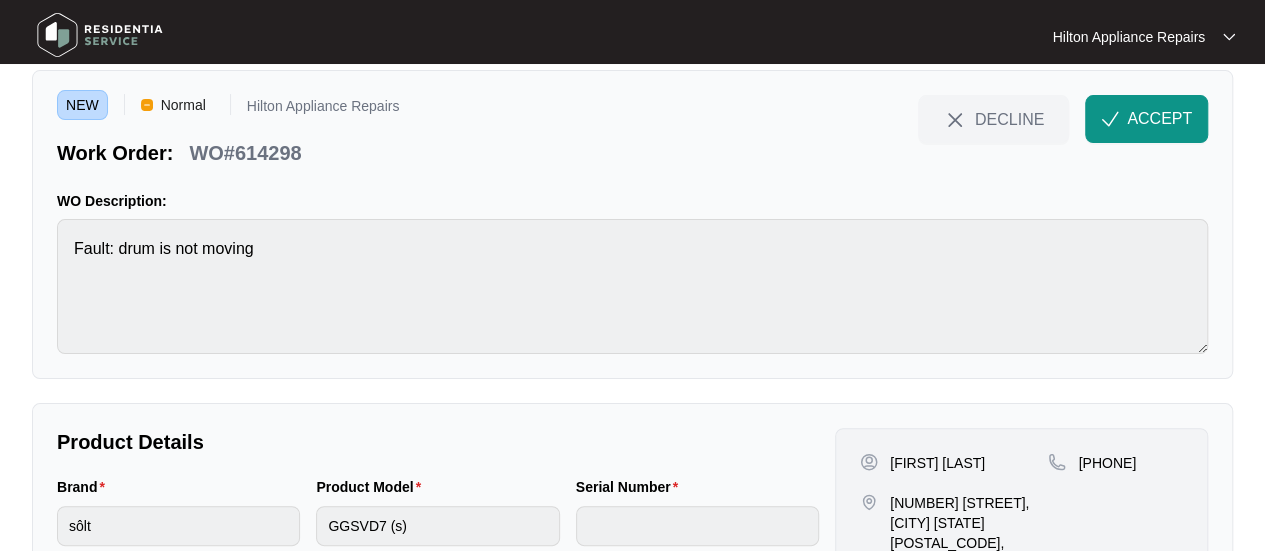 scroll, scrollTop: 0, scrollLeft: 0, axis: both 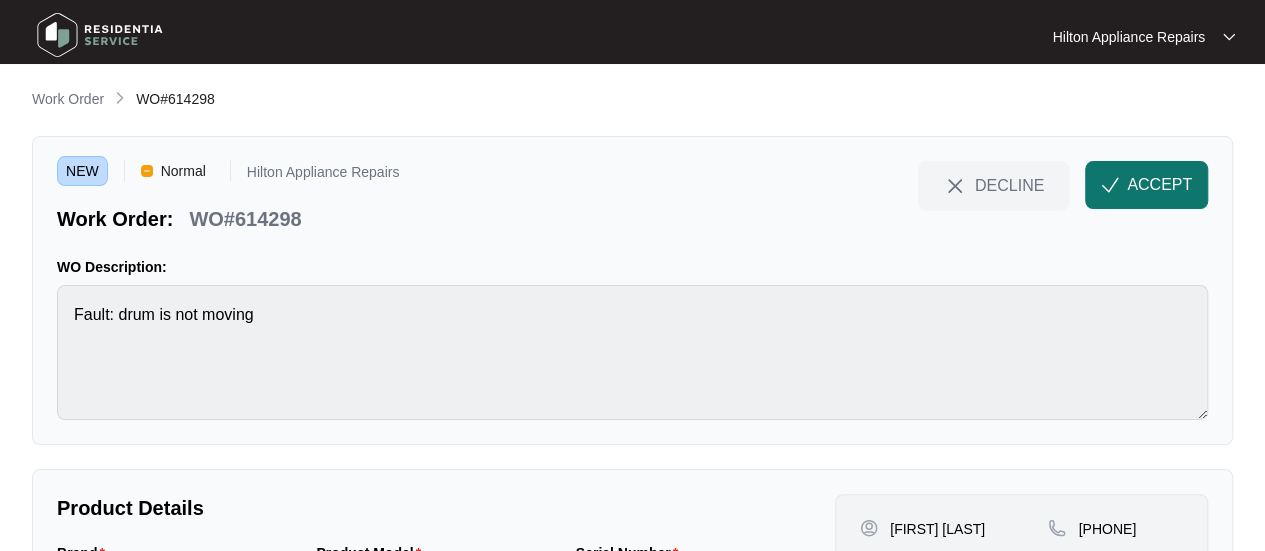 click on "ACCEPT" at bounding box center (1159, 185) 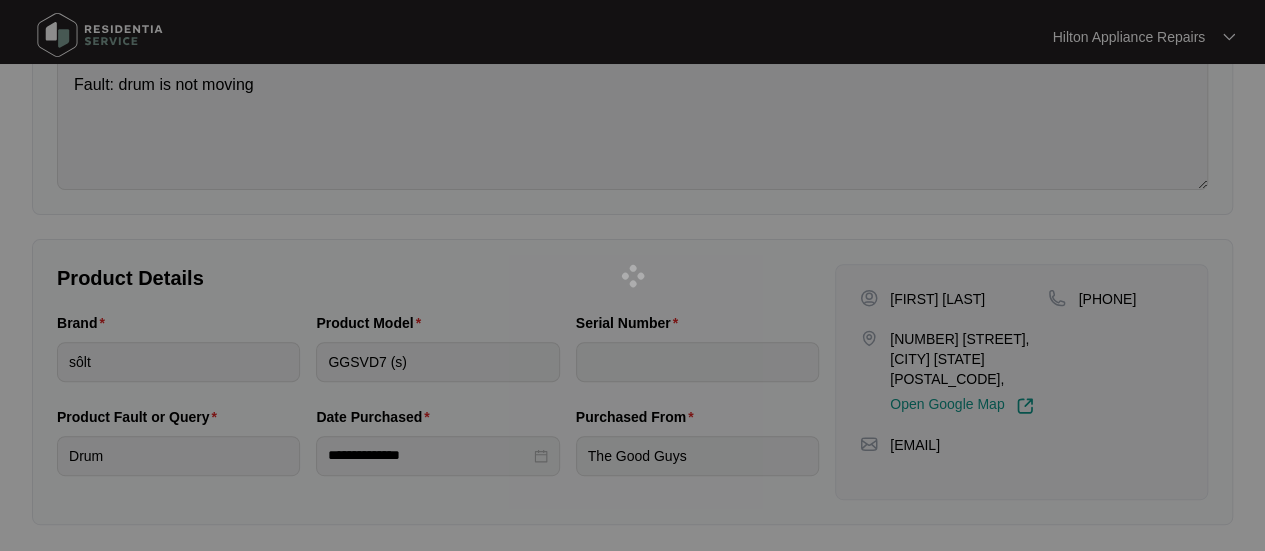 scroll, scrollTop: 233, scrollLeft: 0, axis: vertical 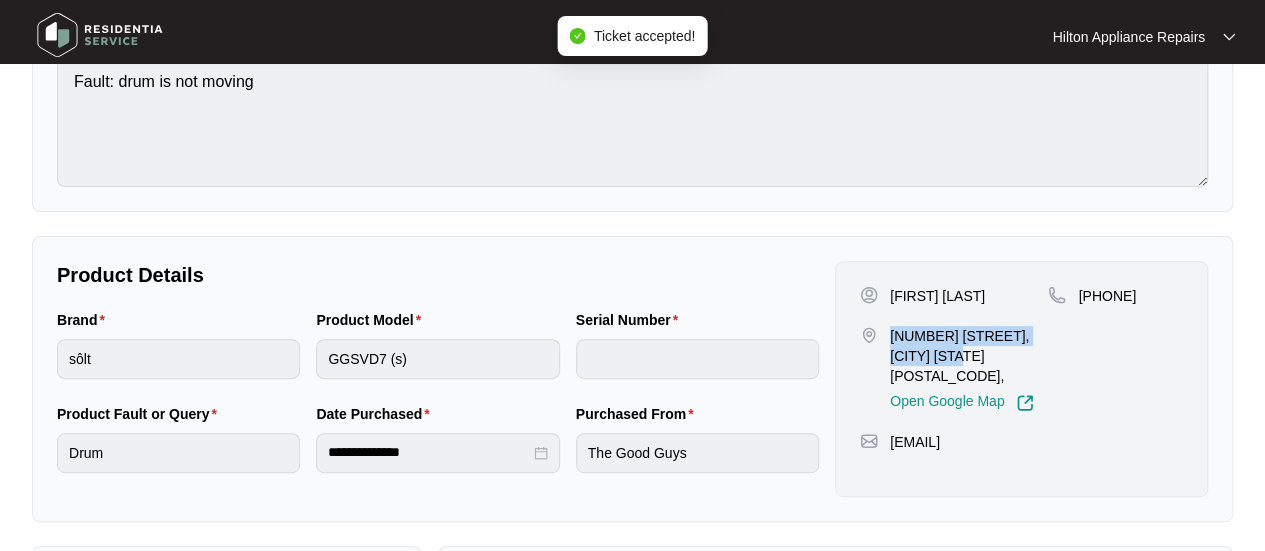 drag, startPoint x: 968, startPoint y: 357, endPoint x: 892, endPoint y: 335, distance: 79.12016 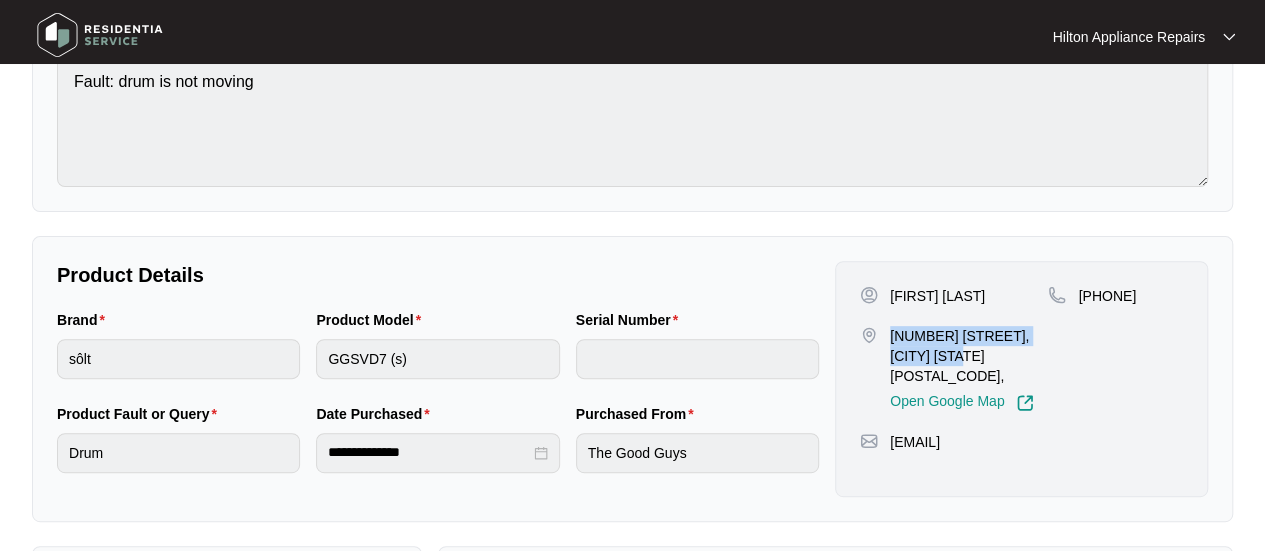 drag, startPoint x: 1174, startPoint y: 295, endPoint x: 1106, endPoint y: 296, distance: 68.007355 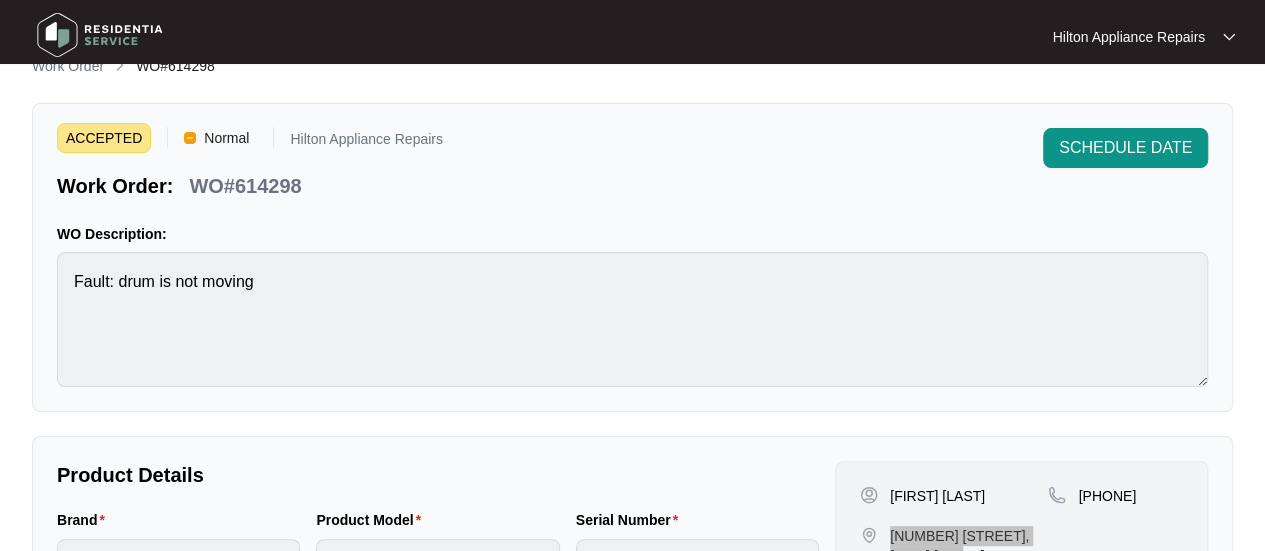 scroll, scrollTop: 333, scrollLeft: 0, axis: vertical 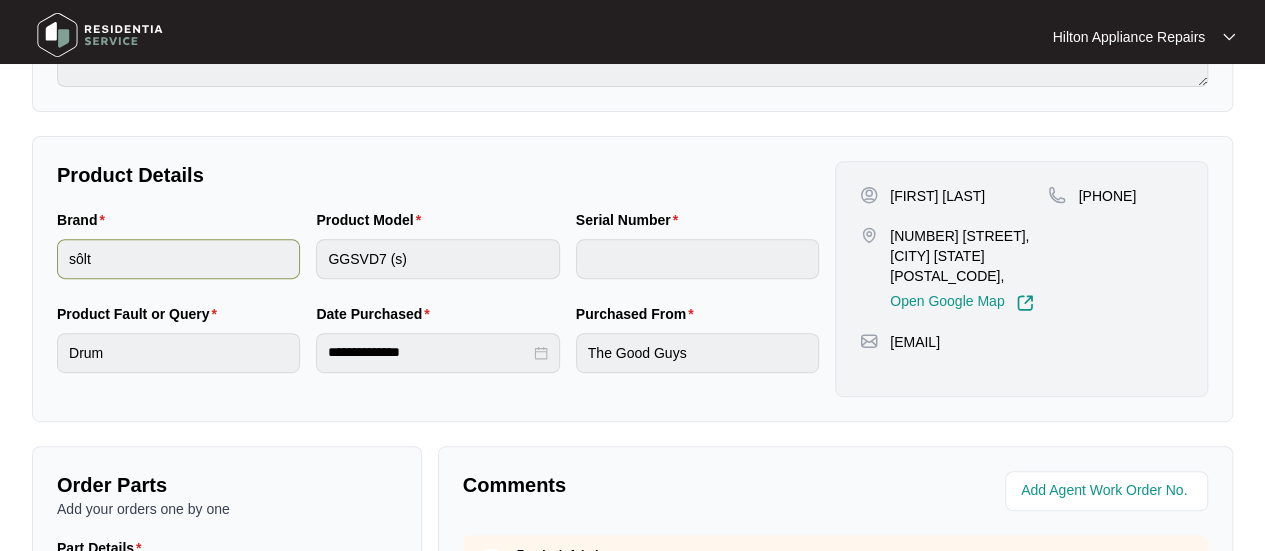 click on "Brand sôlt Product Model GGSVD7 (s) Serial Number" at bounding box center (438, 256) 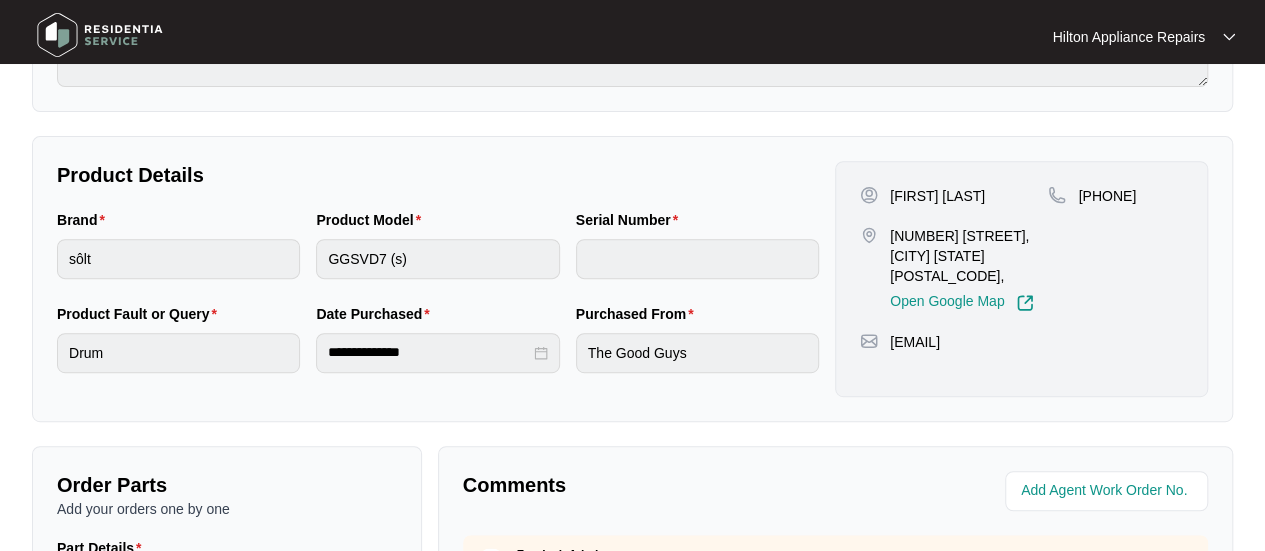 click on "Product Model GGSVD7 (s)" at bounding box center (437, 256) 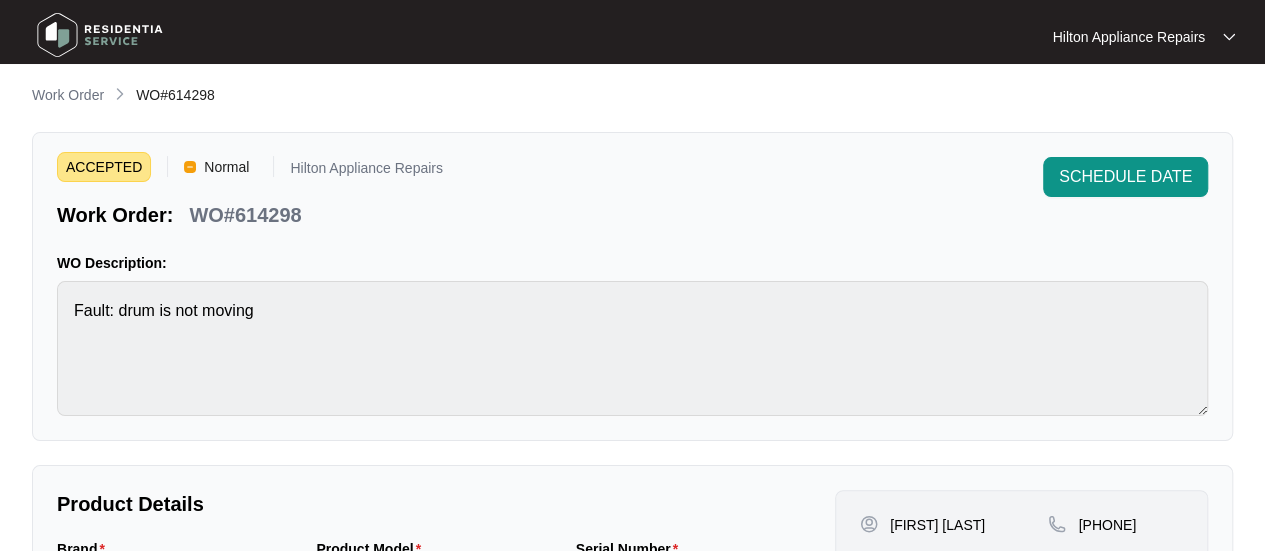 scroll, scrollTop: 0, scrollLeft: 0, axis: both 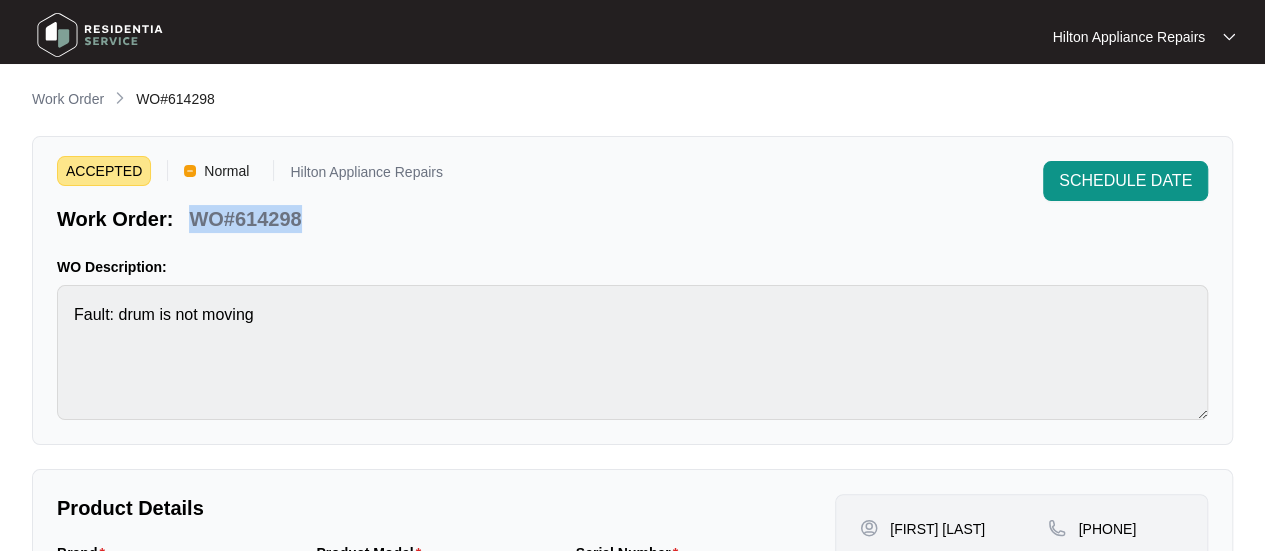 drag, startPoint x: 299, startPoint y: 219, endPoint x: 187, endPoint y: 217, distance: 112.01785 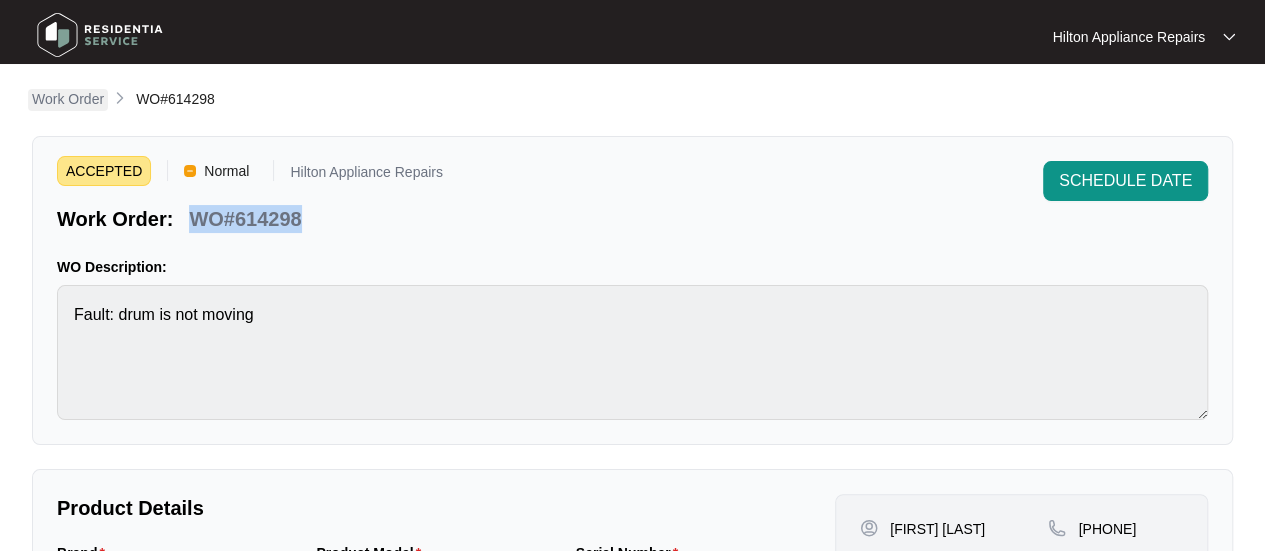 click on "Work Order" at bounding box center [68, 99] 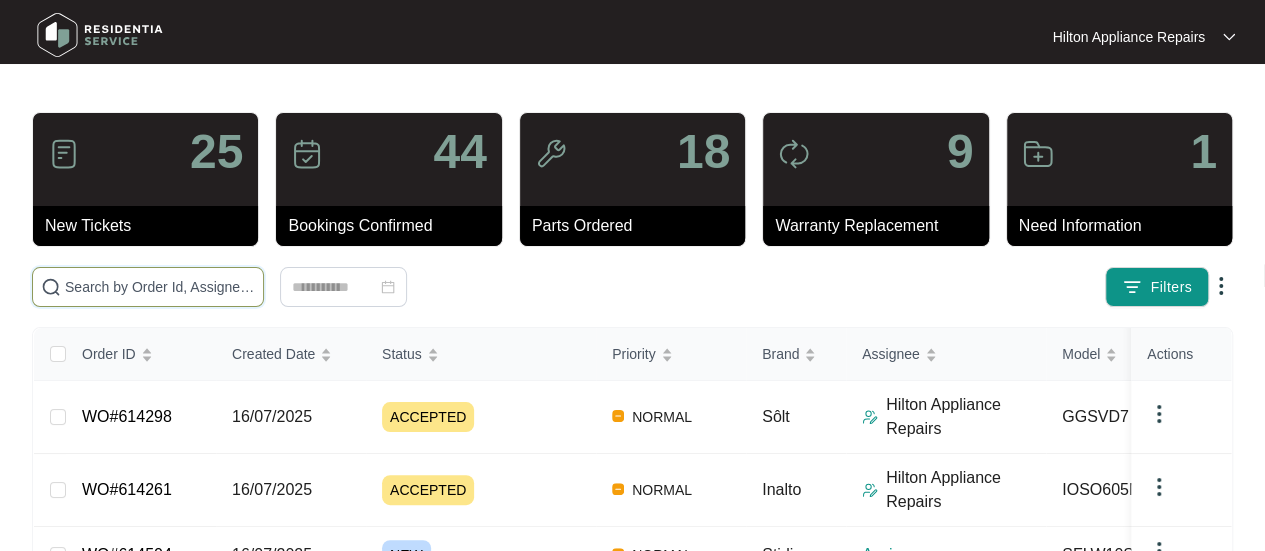 click at bounding box center [160, 287] 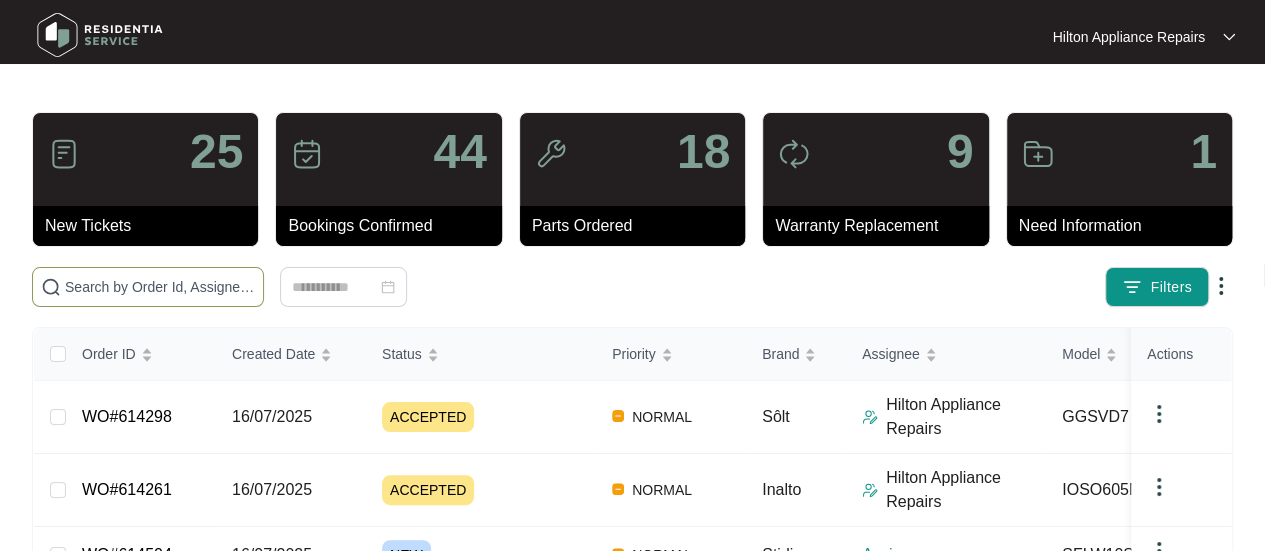 paste on "[PHONE]" 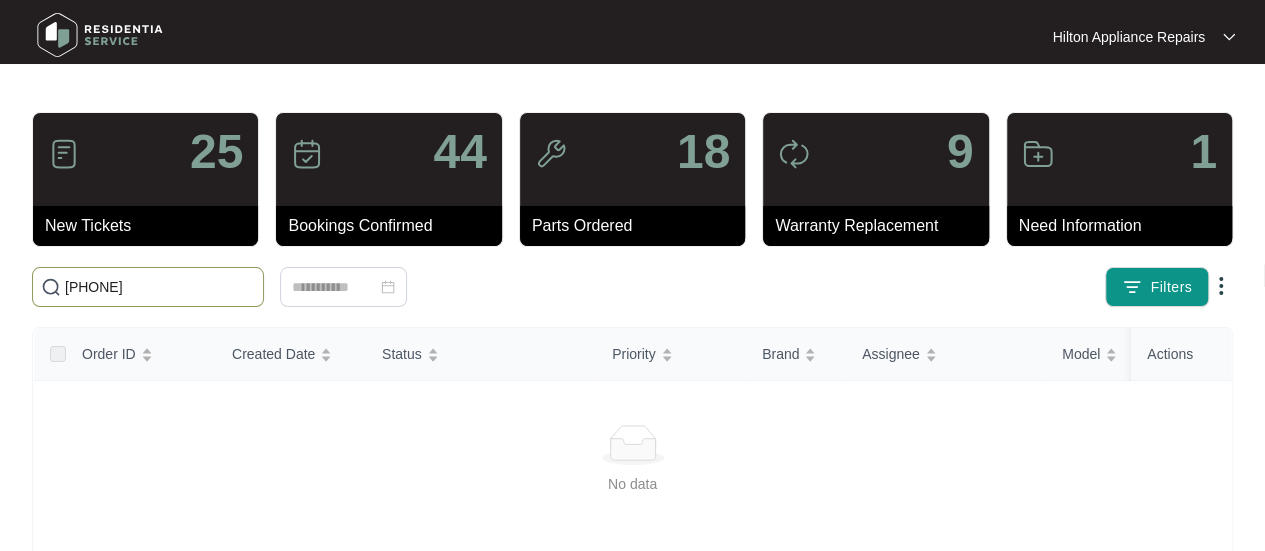 drag, startPoint x: 152, startPoint y: 285, endPoint x: 33, endPoint y: 277, distance: 119.26861 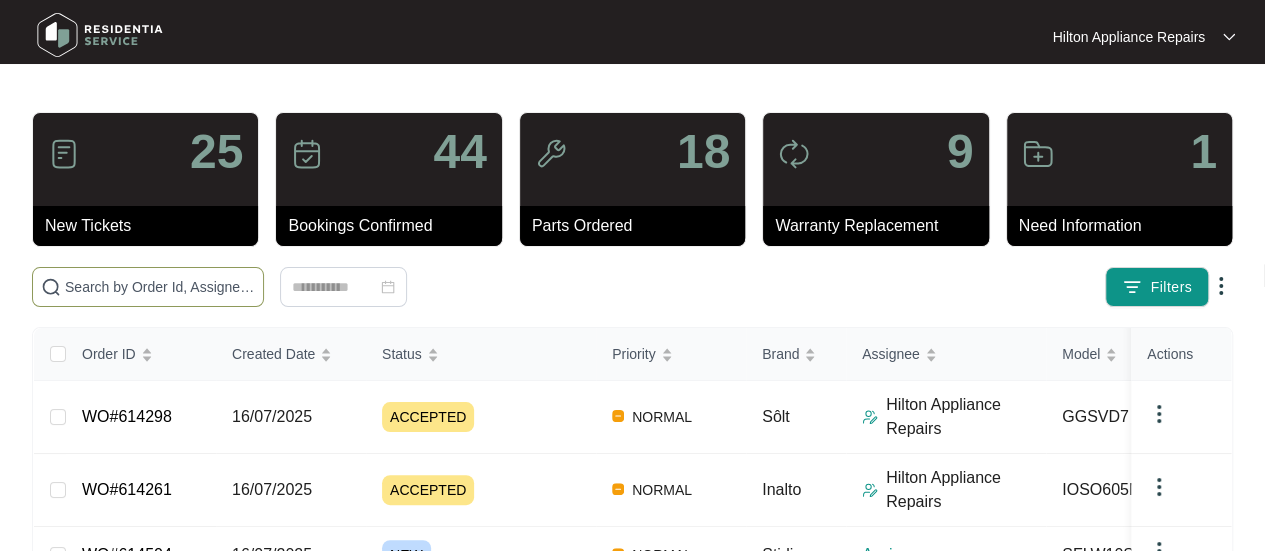 click at bounding box center (160, 287) 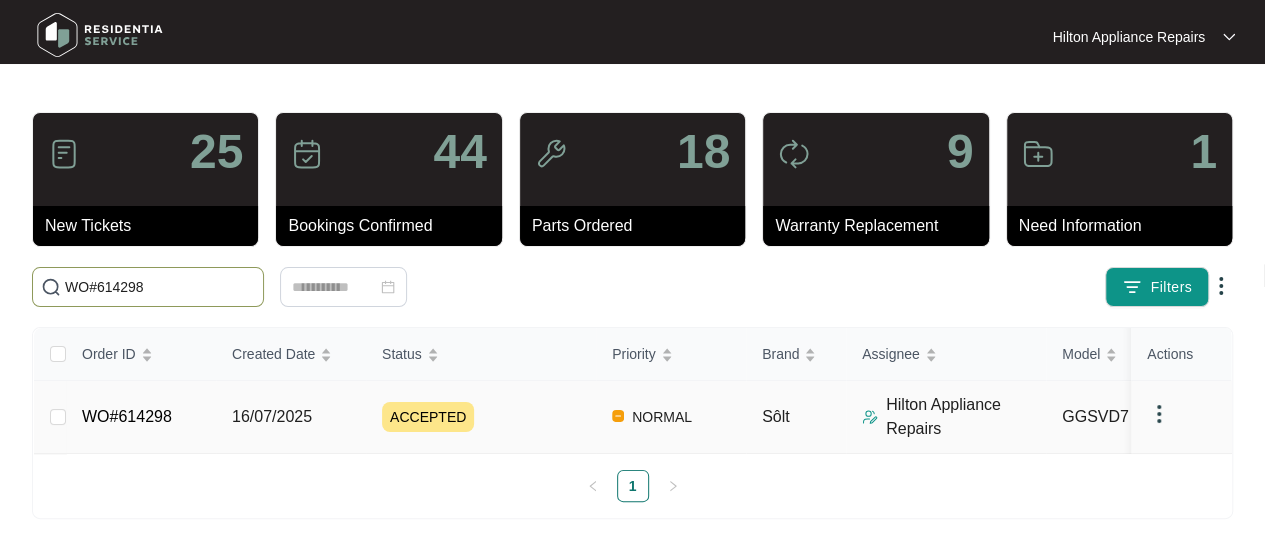 type on "WO#614298" 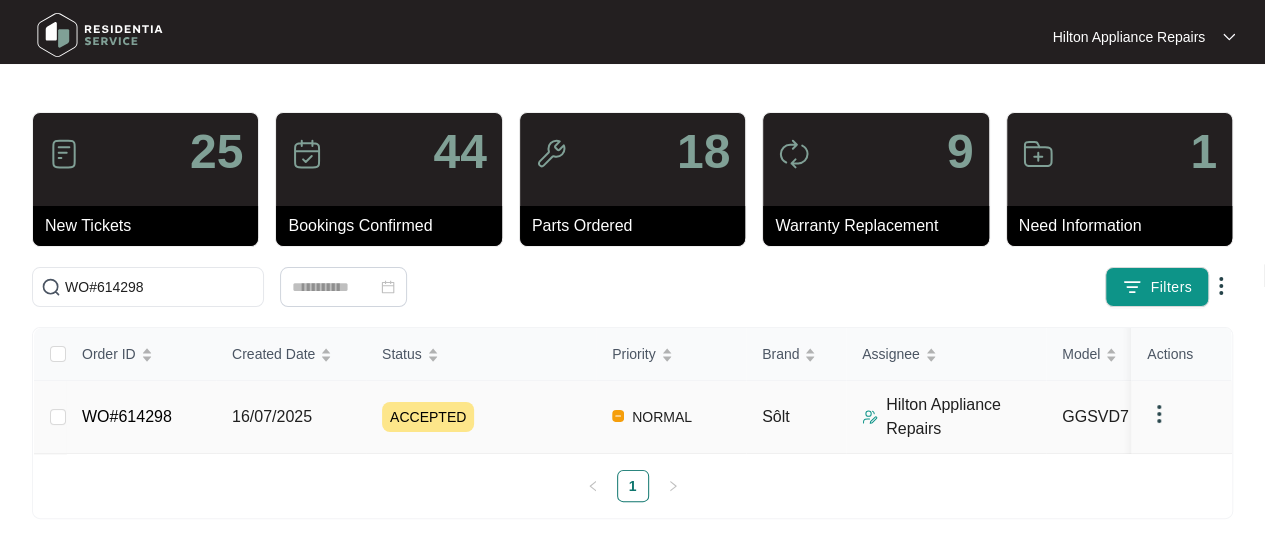 click on "16/07/2025" at bounding box center [272, 416] 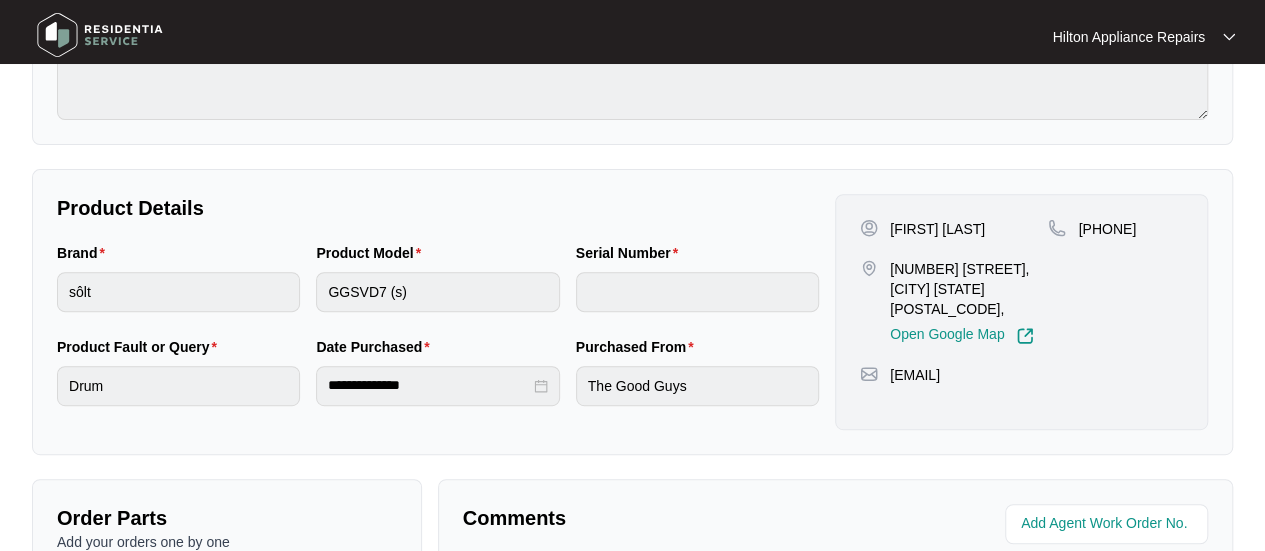 scroll, scrollTop: 600, scrollLeft: 0, axis: vertical 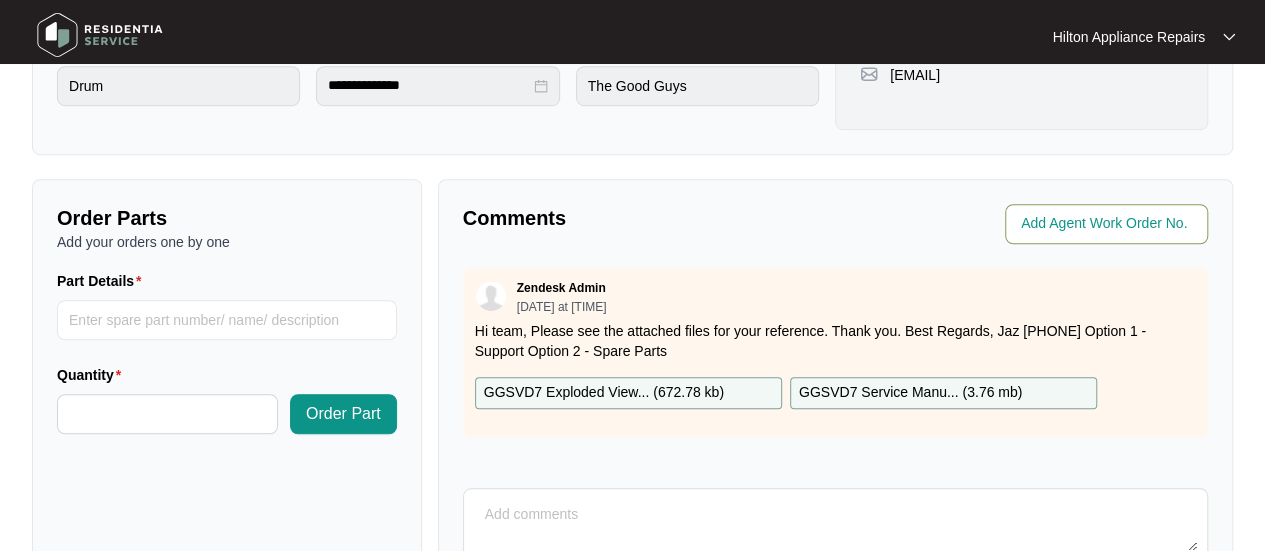 click at bounding box center [1108, 224] 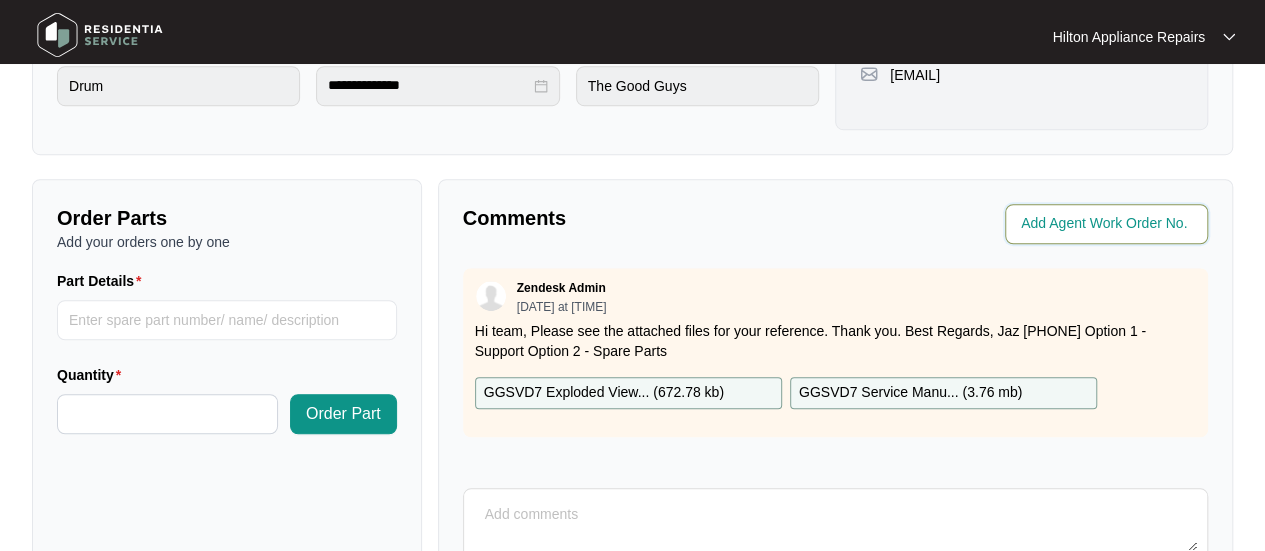 click at bounding box center [1108, 224] 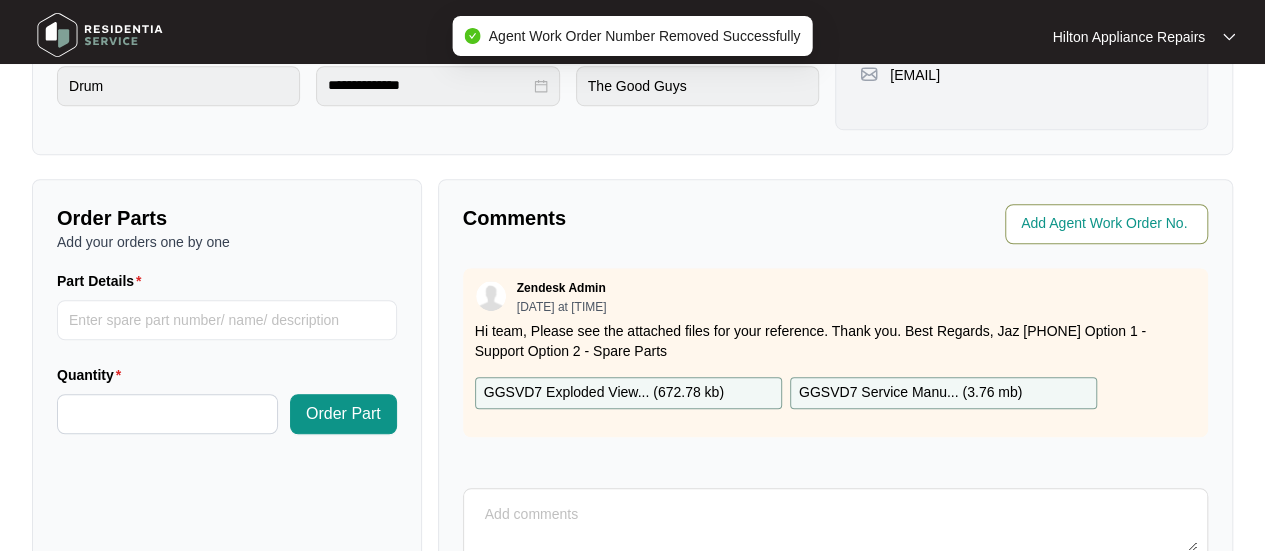 click at bounding box center (1108, 224) 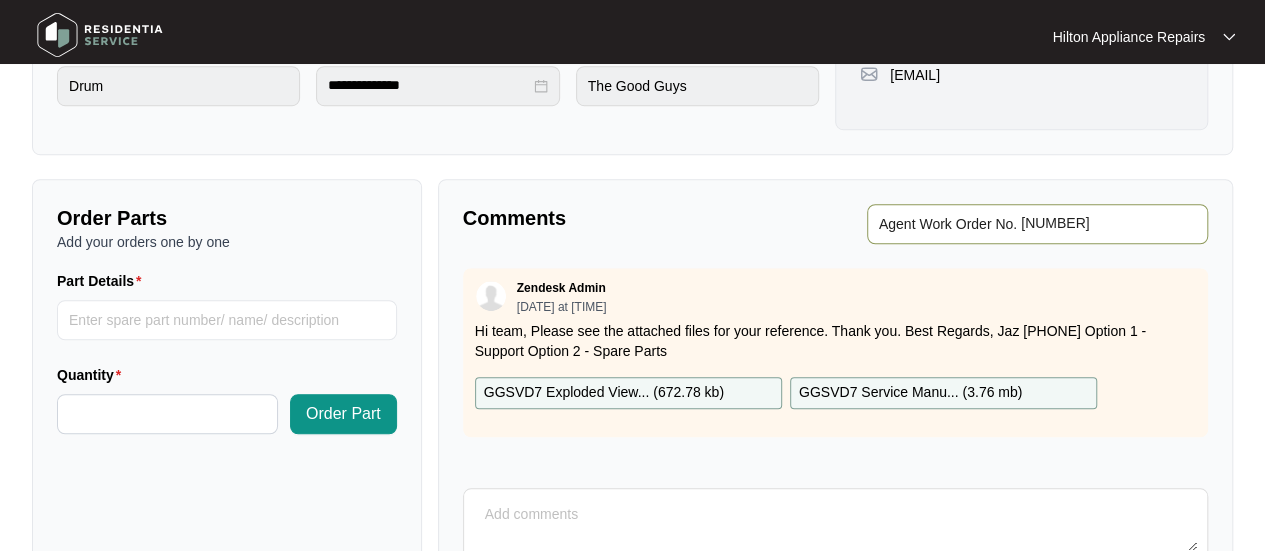 type on "[NUMBER]" 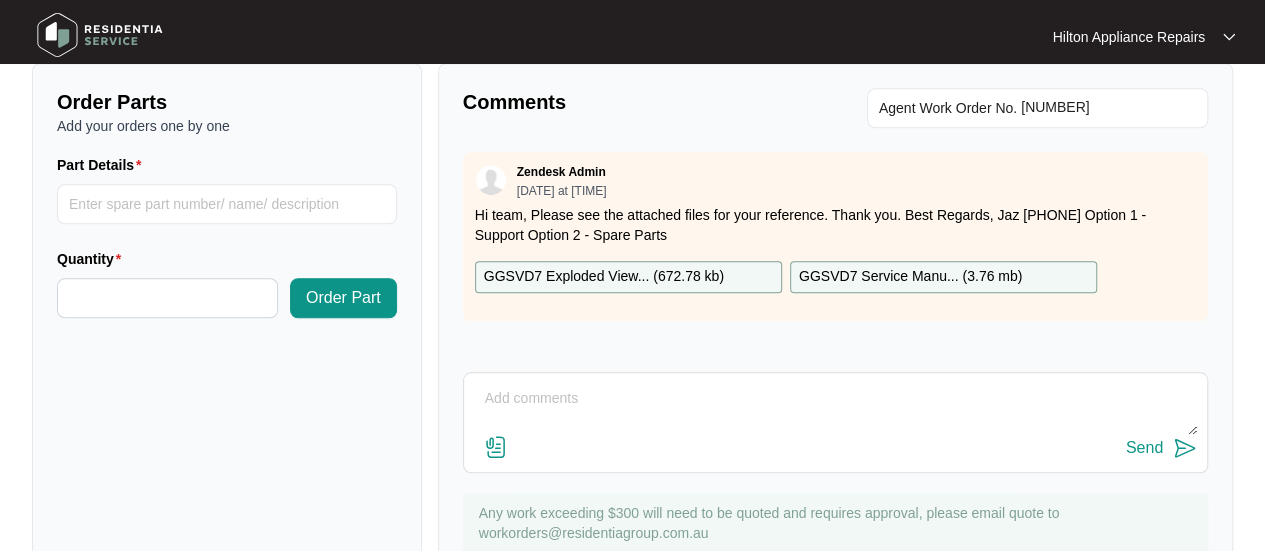 scroll, scrollTop: 791, scrollLeft: 0, axis: vertical 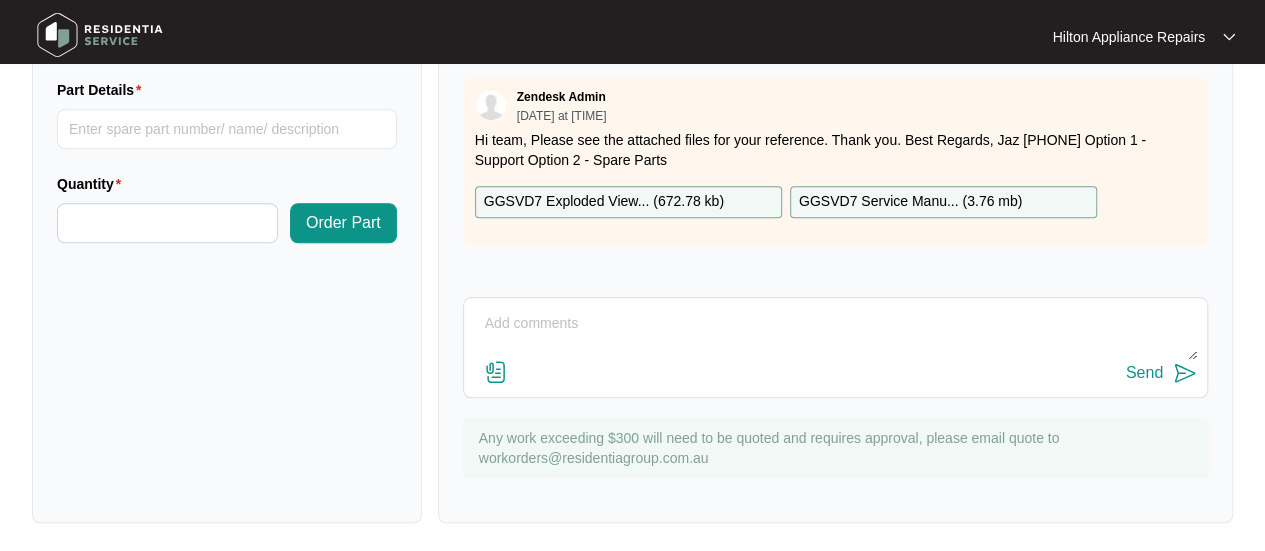 click at bounding box center (835, 334) 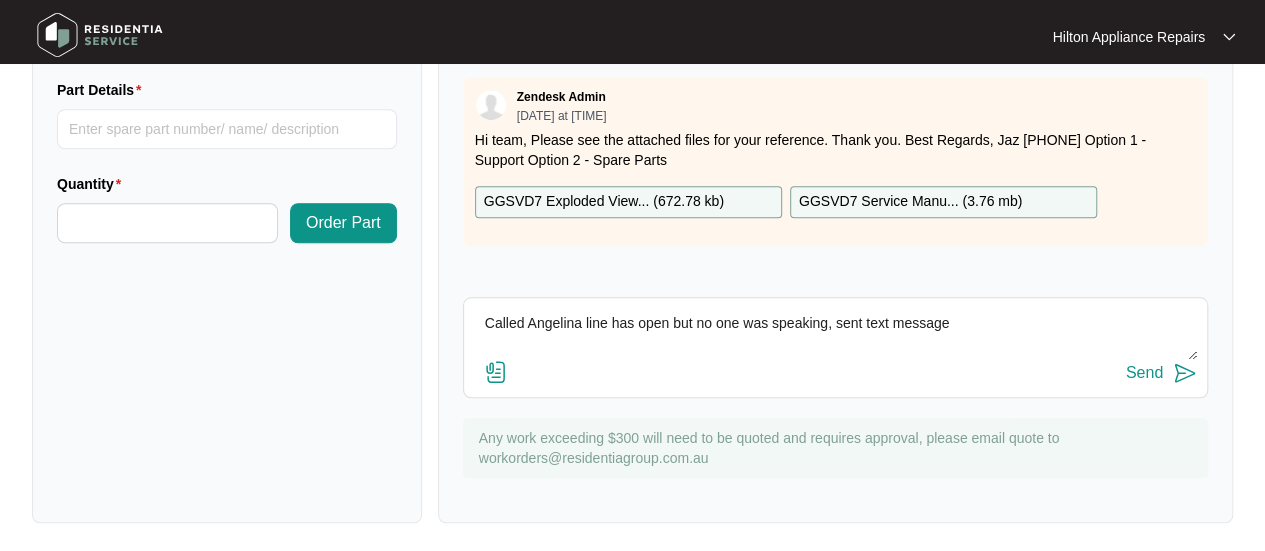 type on "Called Angelina line has open but no one was speaking, sent text message" 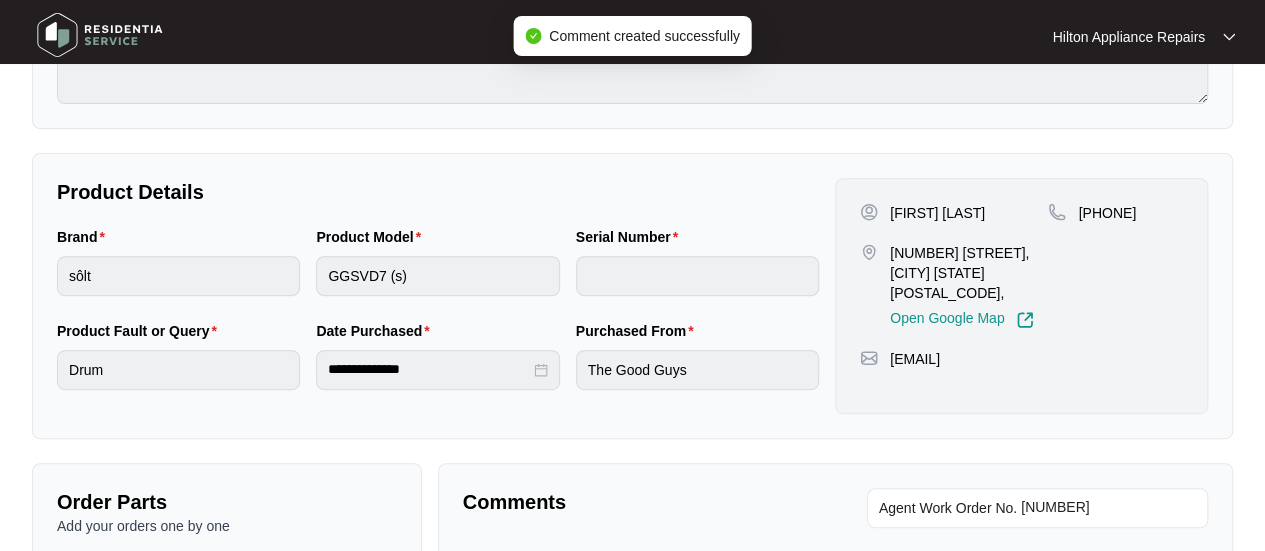 scroll, scrollTop: 291, scrollLeft: 0, axis: vertical 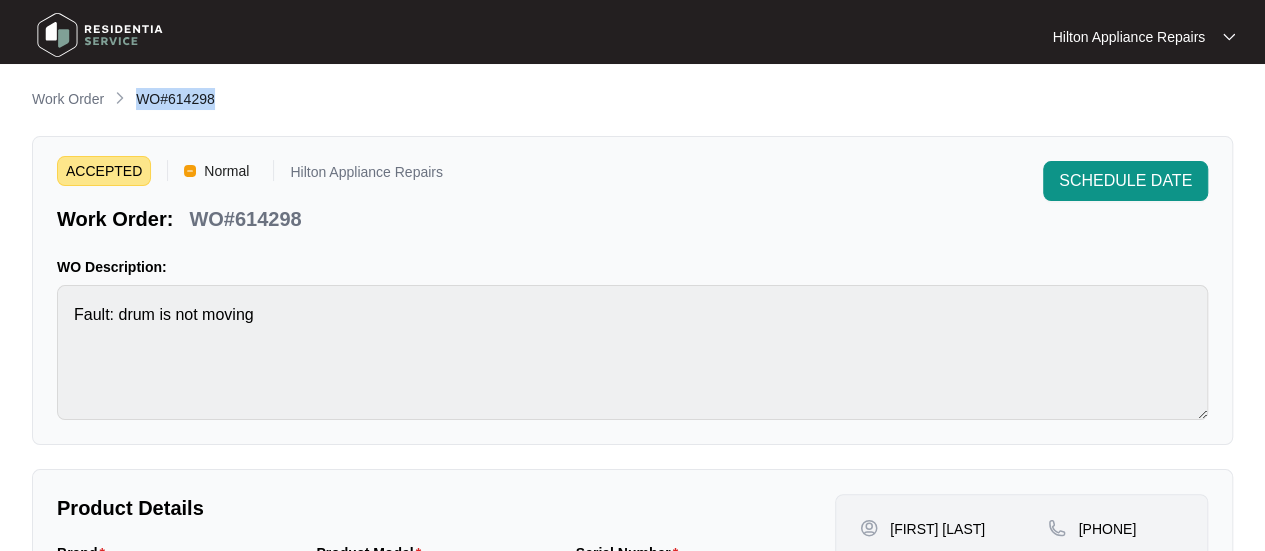 drag, startPoint x: 222, startPoint y: 103, endPoint x: 135, endPoint y: 103, distance: 87 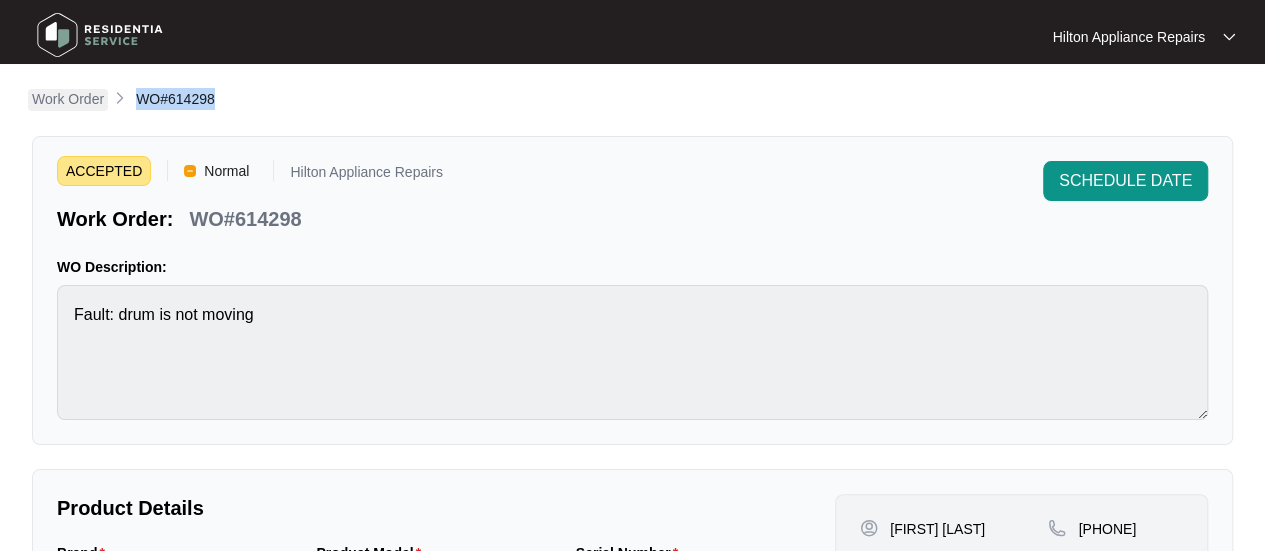 click on "Work Order" at bounding box center [68, 99] 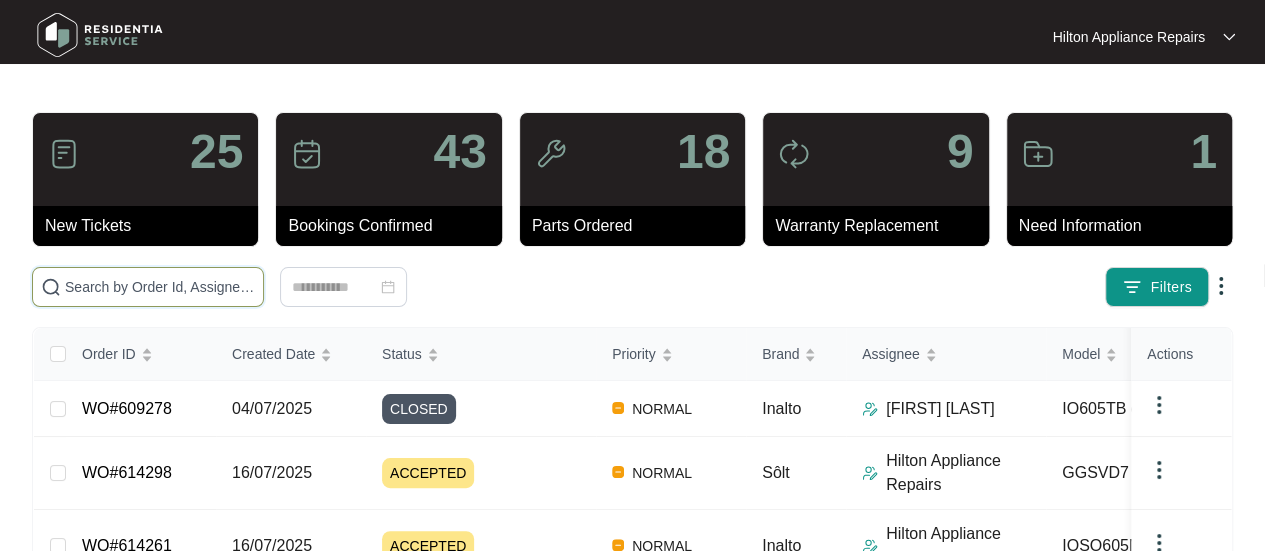 click at bounding box center (160, 287) 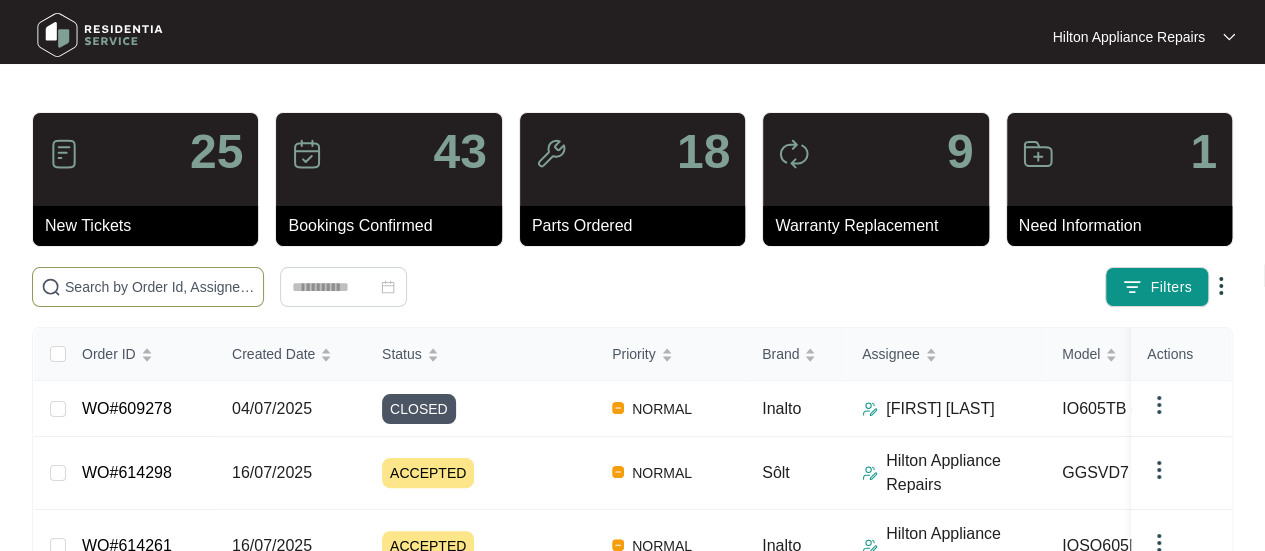 paste on "WO#614298" 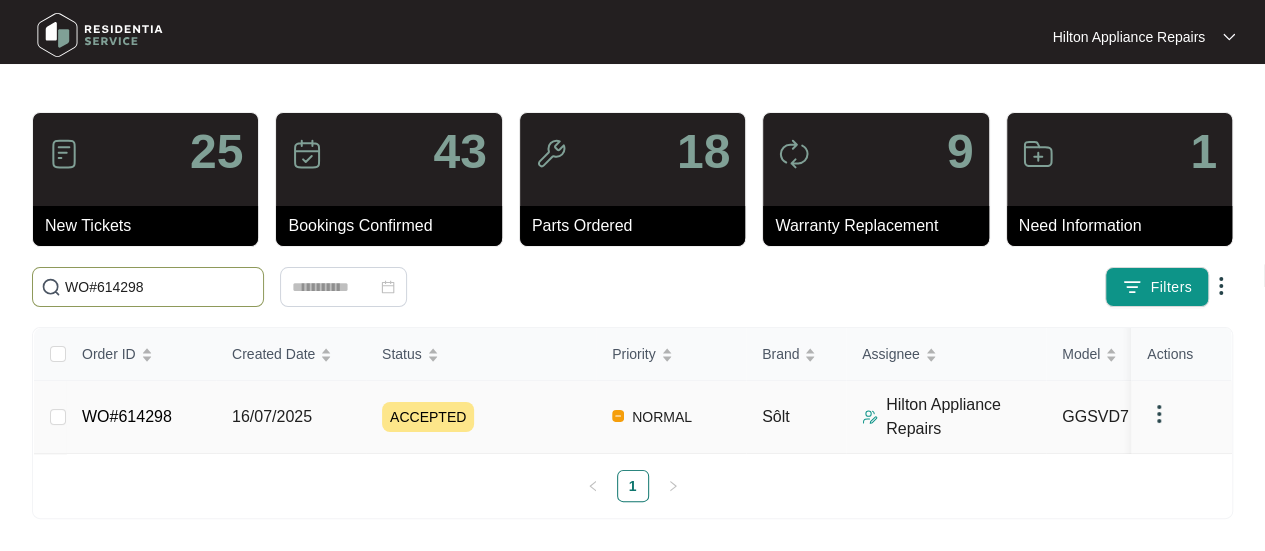 type on "WO#614298" 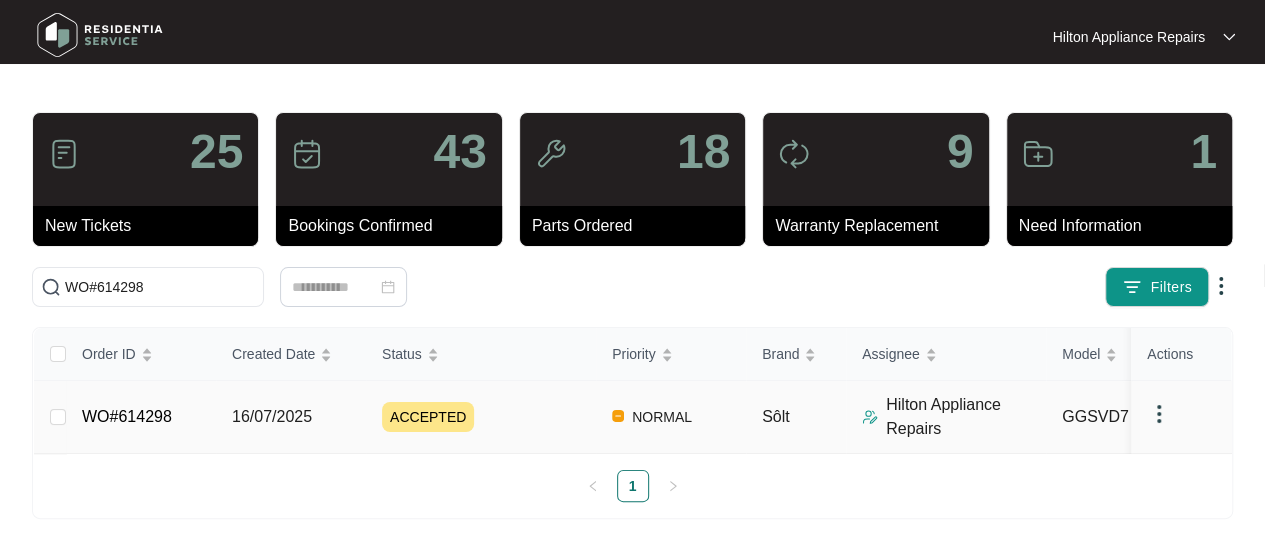 click on "16/07/2025" at bounding box center (272, 416) 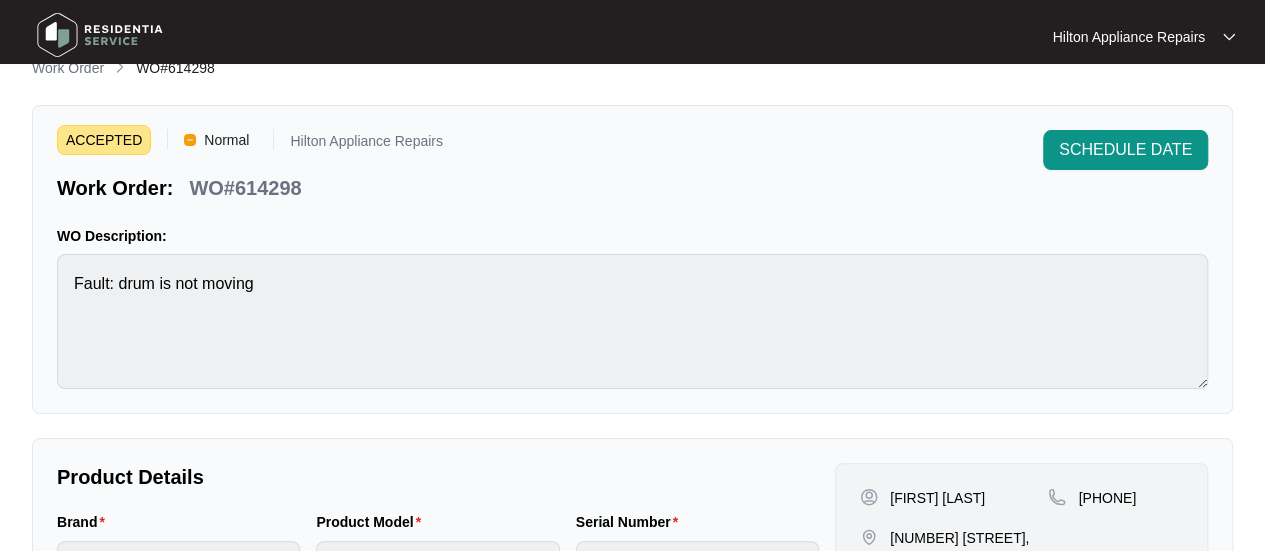 scroll, scrollTop: 0, scrollLeft: 0, axis: both 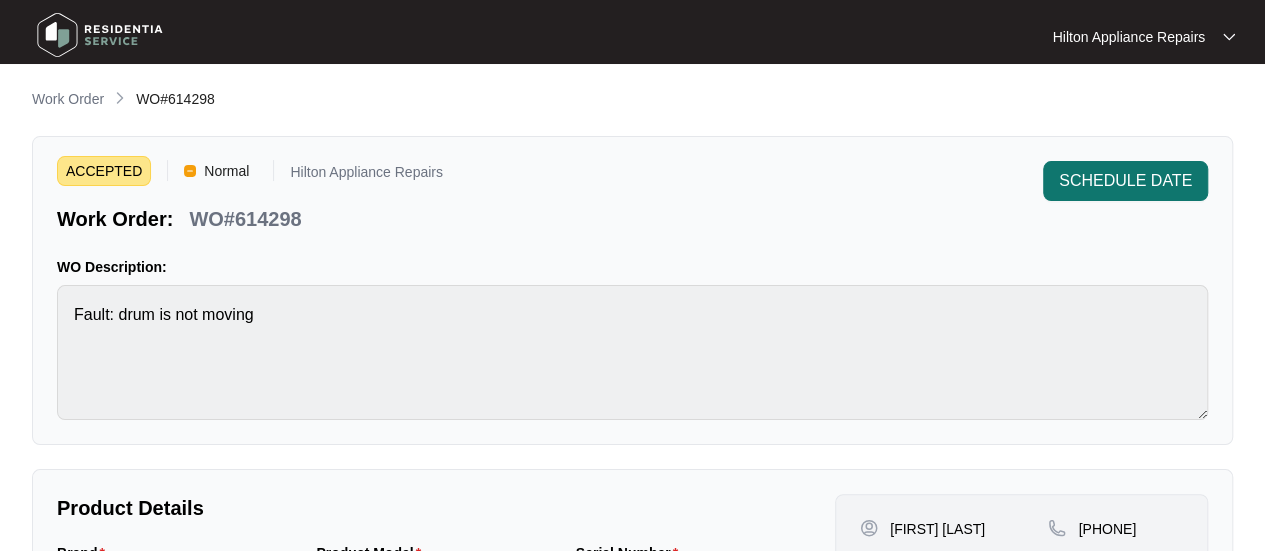 click on "SCHEDULE DATE" at bounding box center (1125, 181) 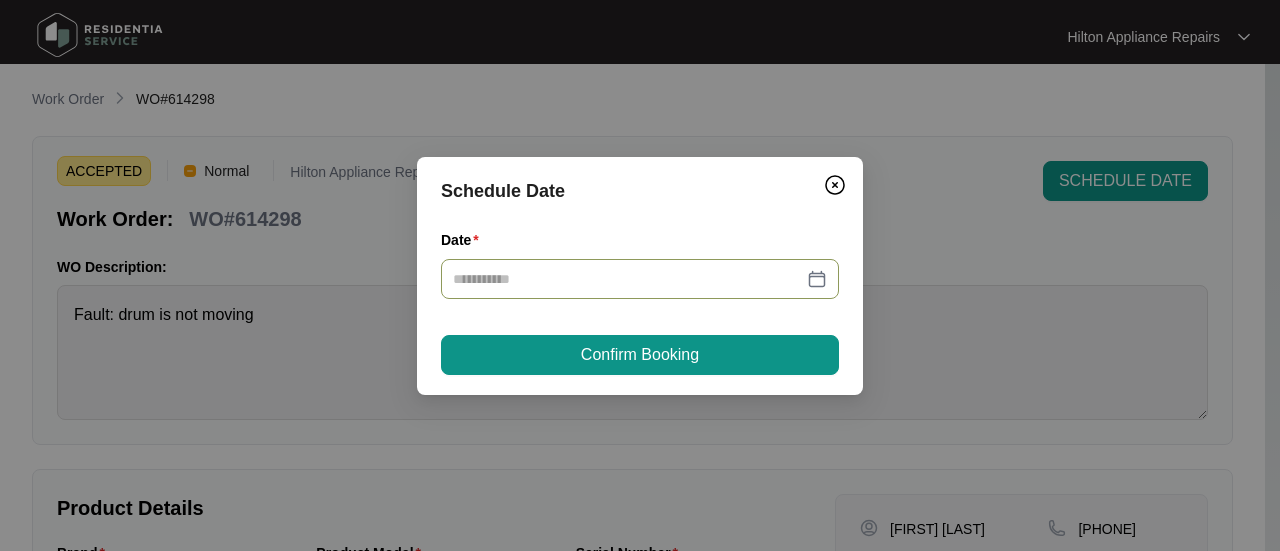 click at bounding box center (640, 279) 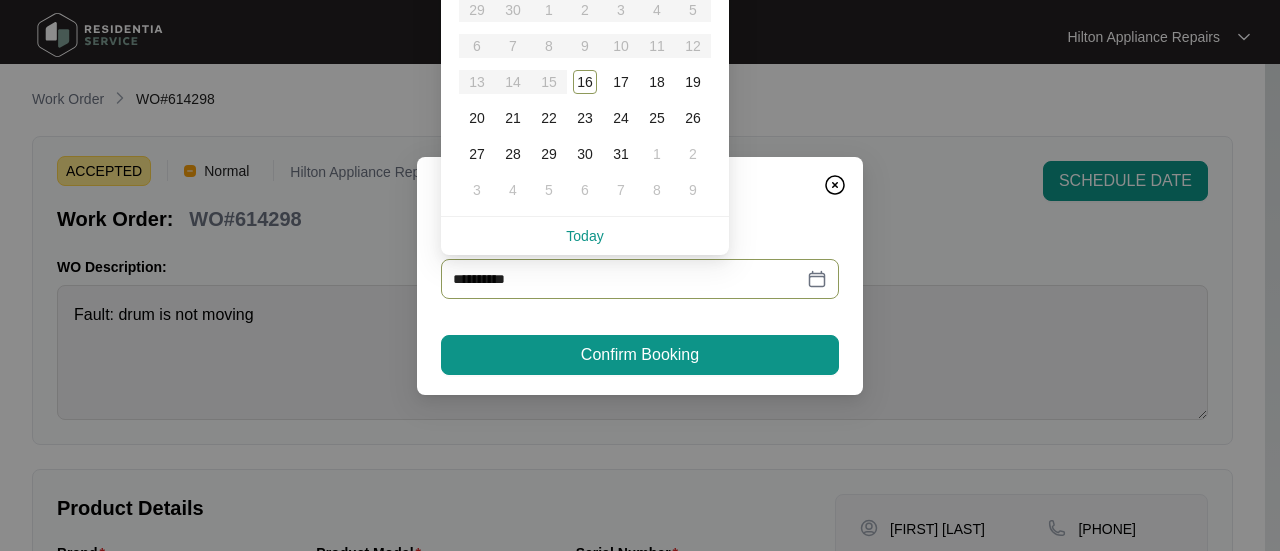 type on "**********" 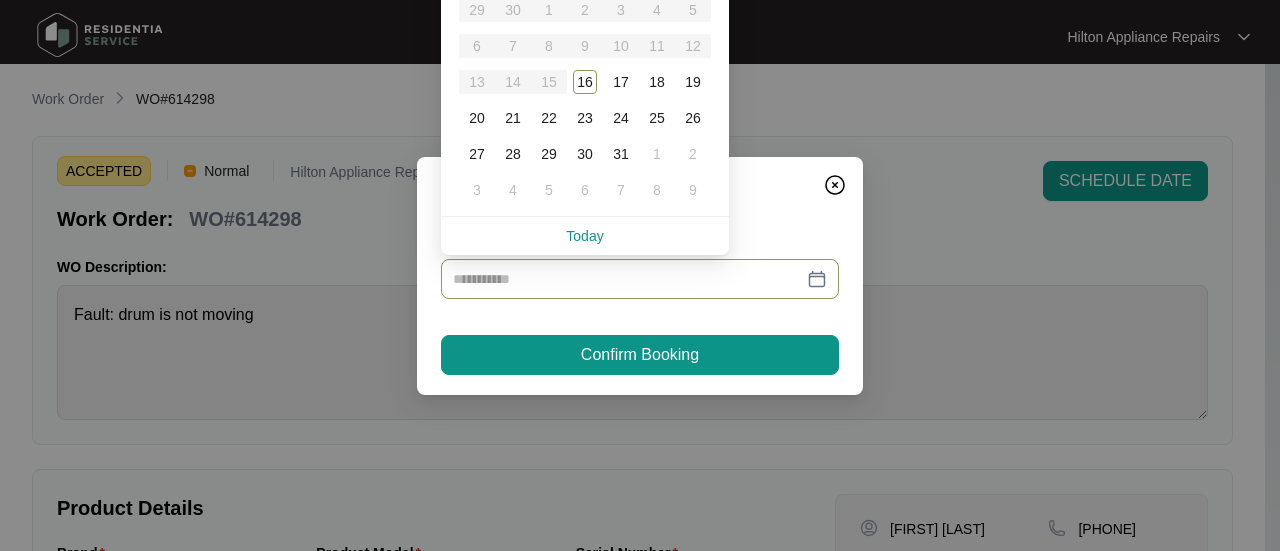 type on "**********" 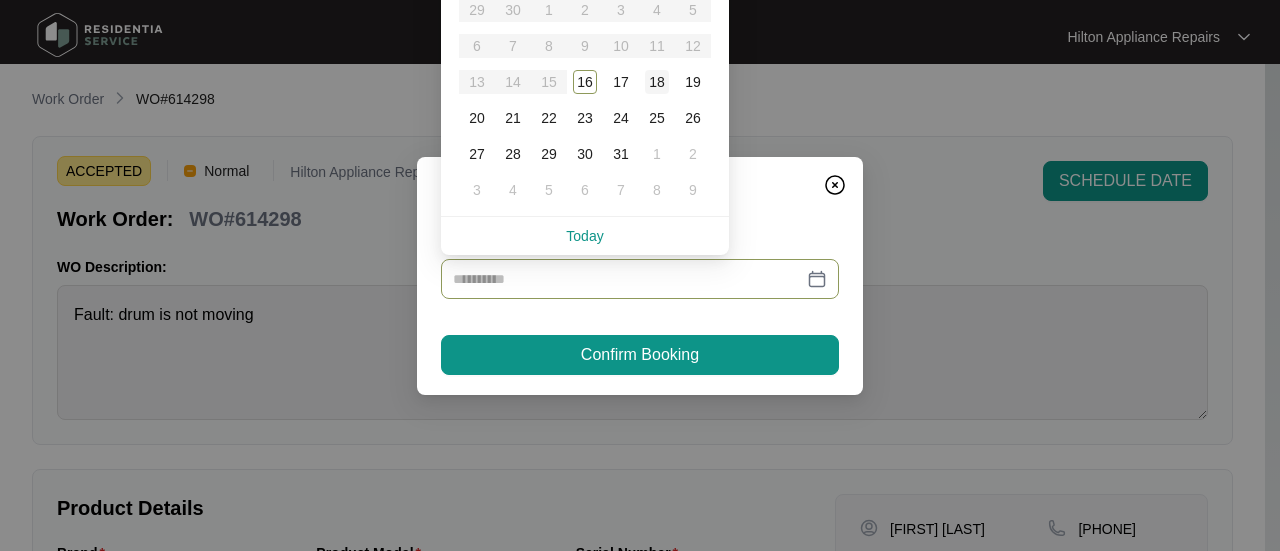 click on "18" at bounding box center (657, 82) 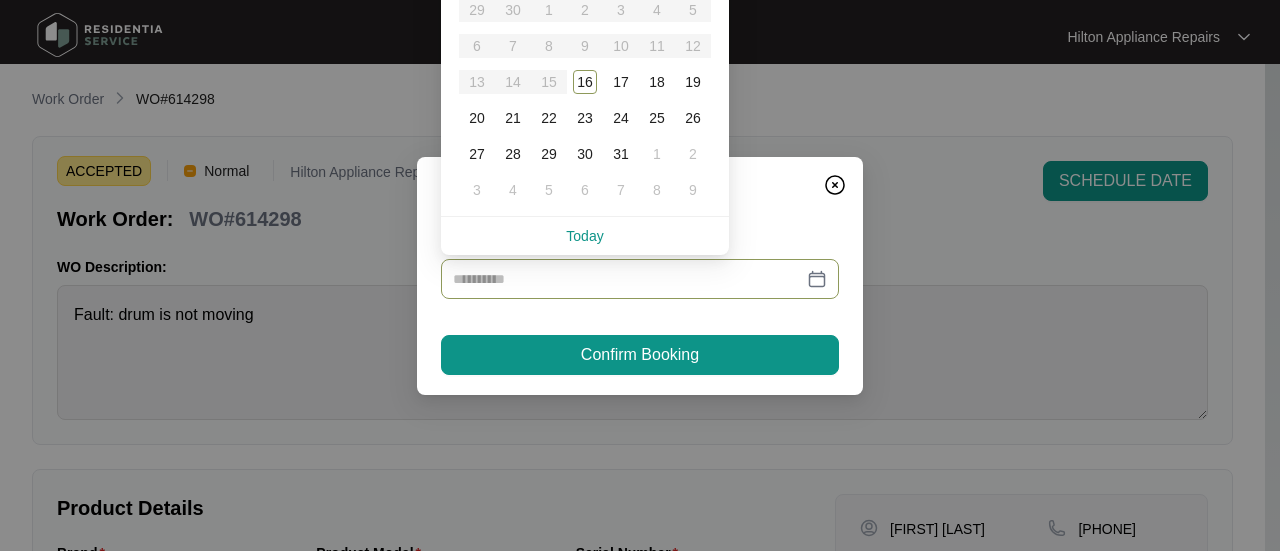 type on "**********" 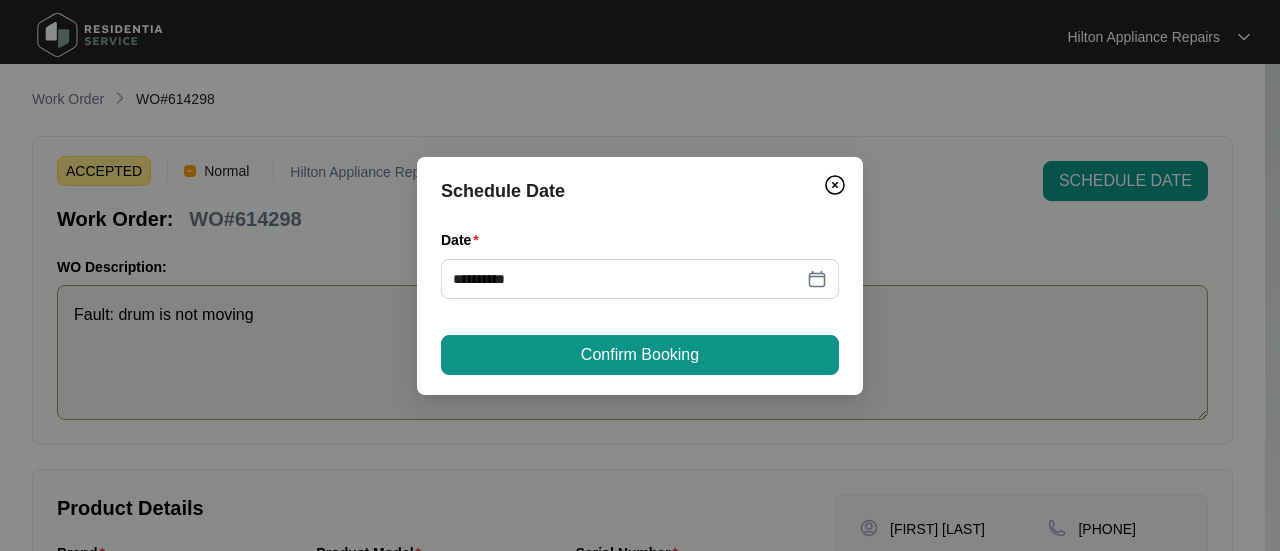 drag, startPoint x: 580, startPoint y: 351, endPoint x: 588, endPoint y: 342, distance: 12.0415945 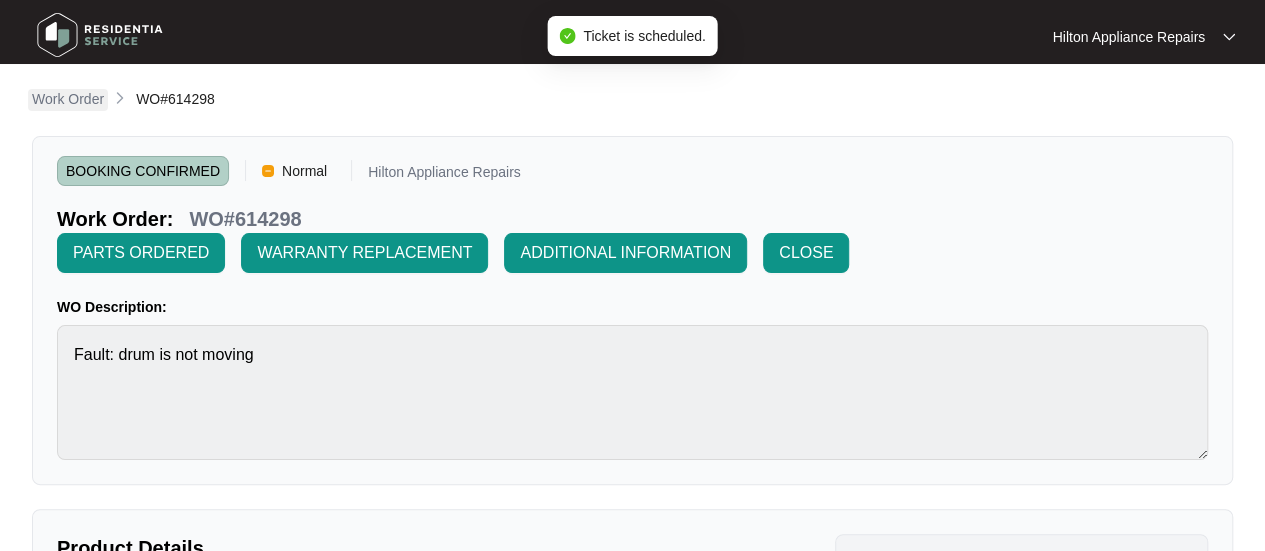 click on "Work Order" at bounding box center (68, 99) 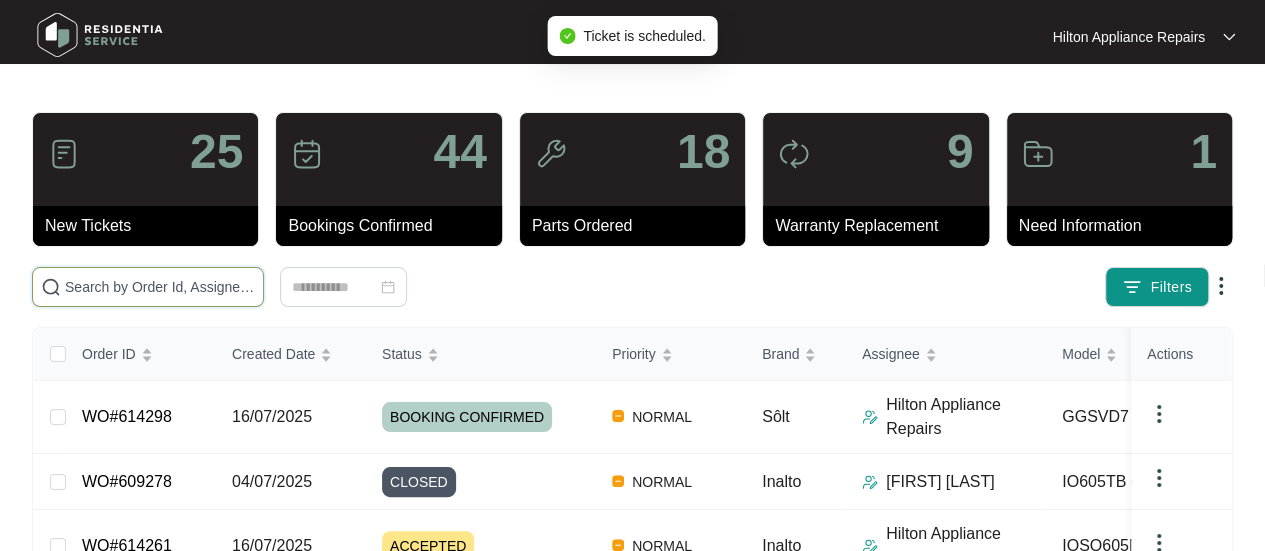 click at bounding box center (160, 287) 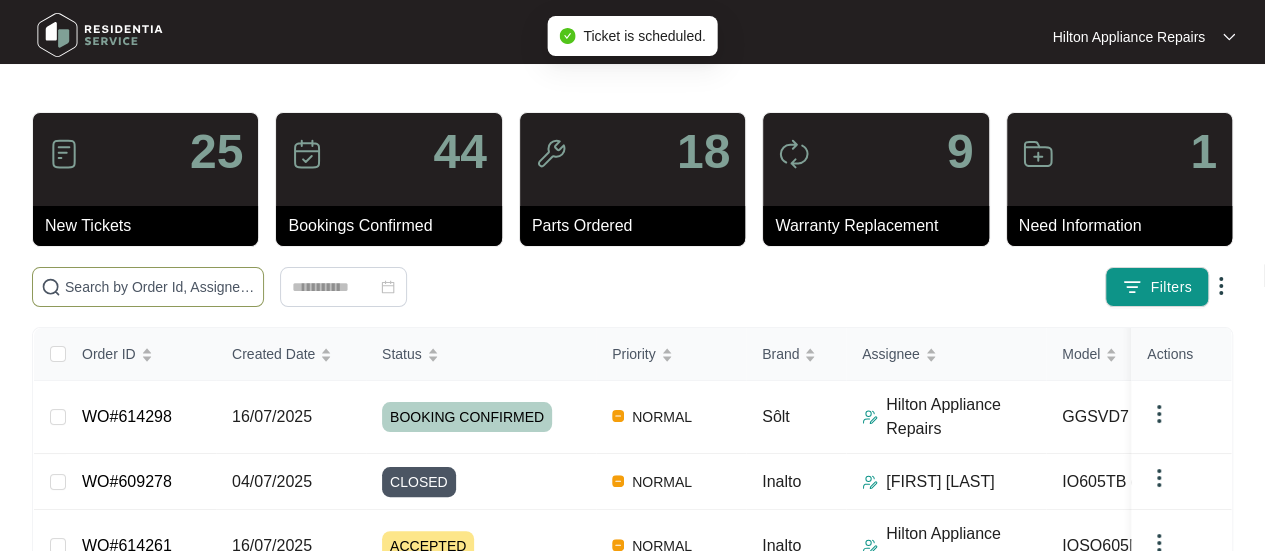 paste on "WO#614298" 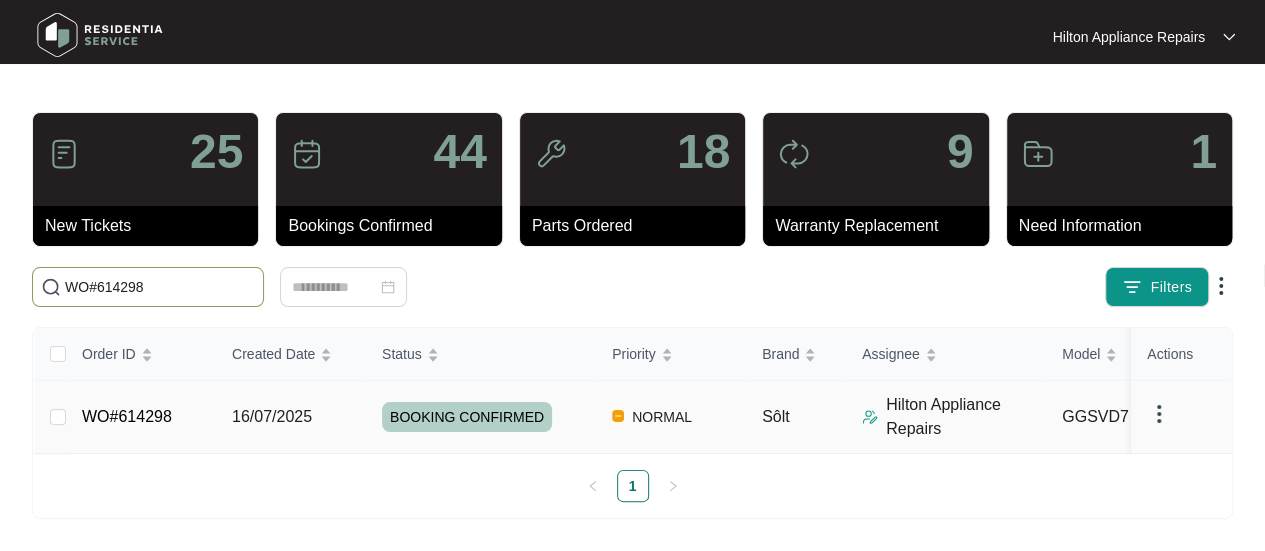 scroll, scrollTop: 13, scrollLeft: 0, axis: vertical 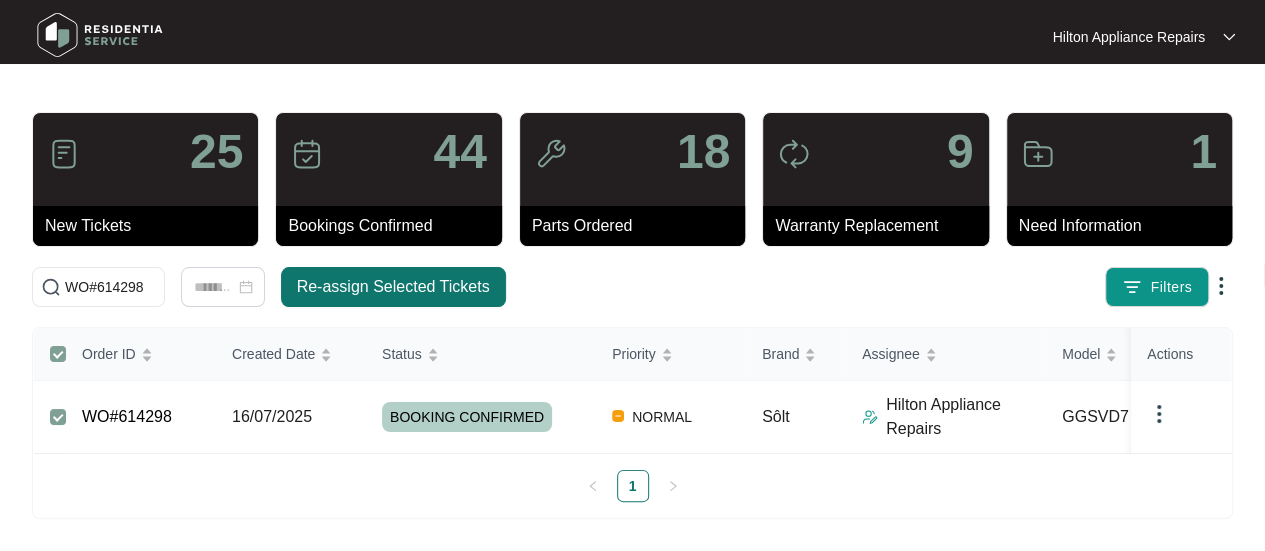 click on "Re-assign Selected Tickets" at bounding box center [393, 287] 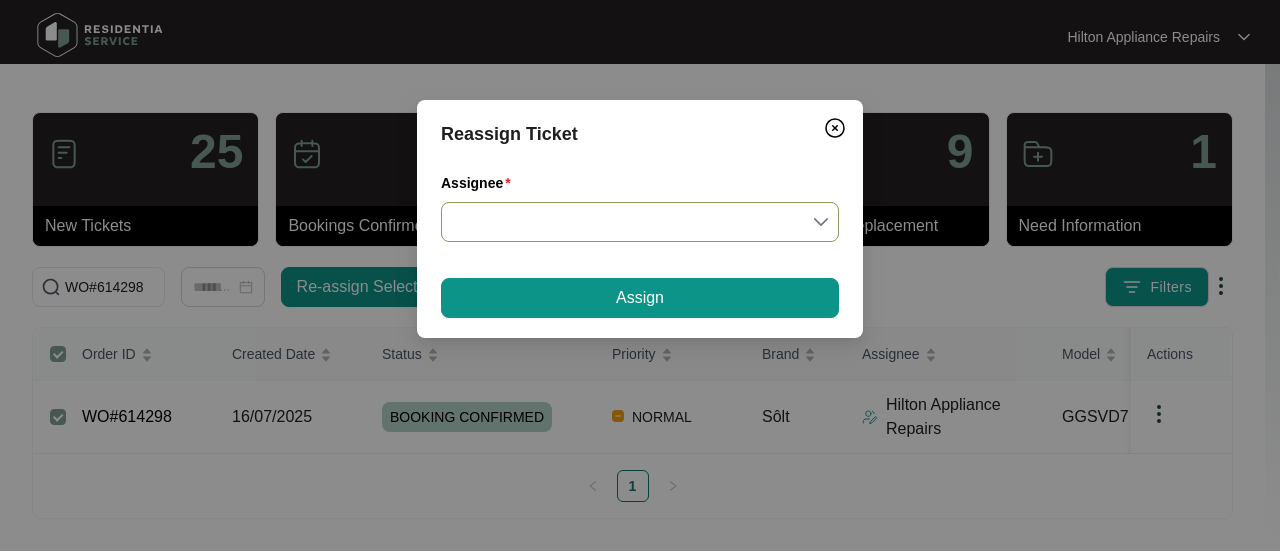 click on "Assignee" at bounding box center (640, 222) 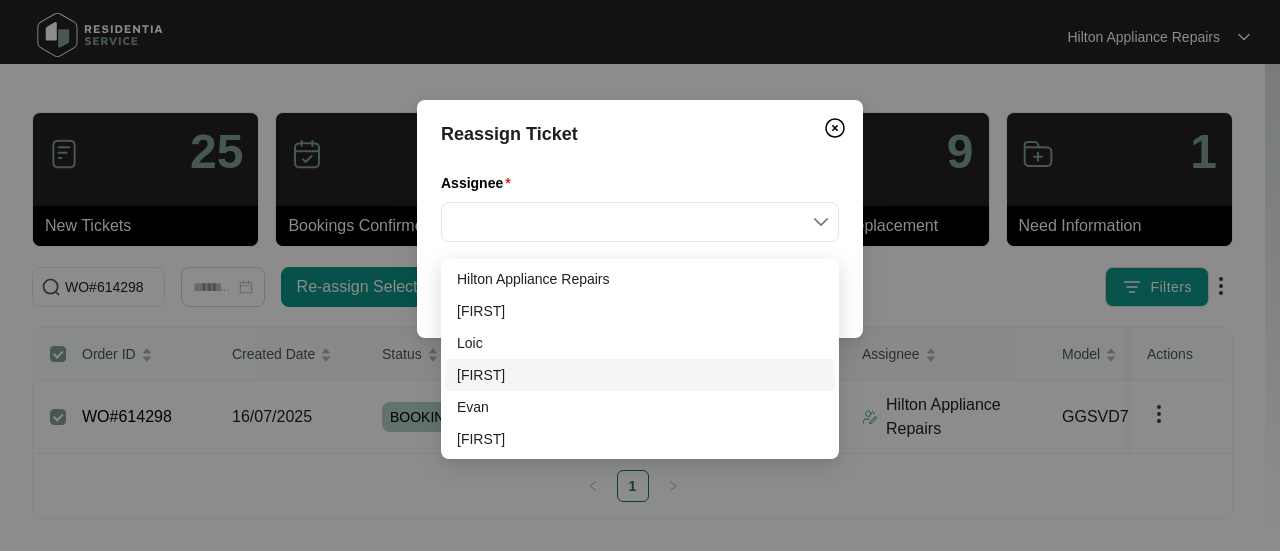 click on "[FIRST]" at bounding box center (640, 375) 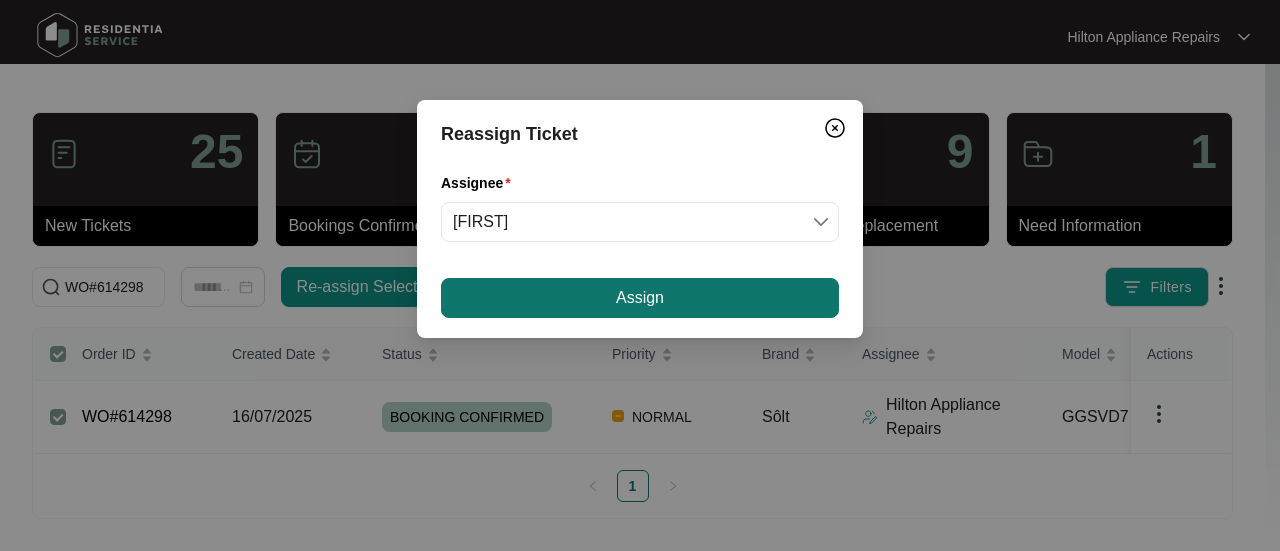 click on "Assign" at bounding box center [640, 298] 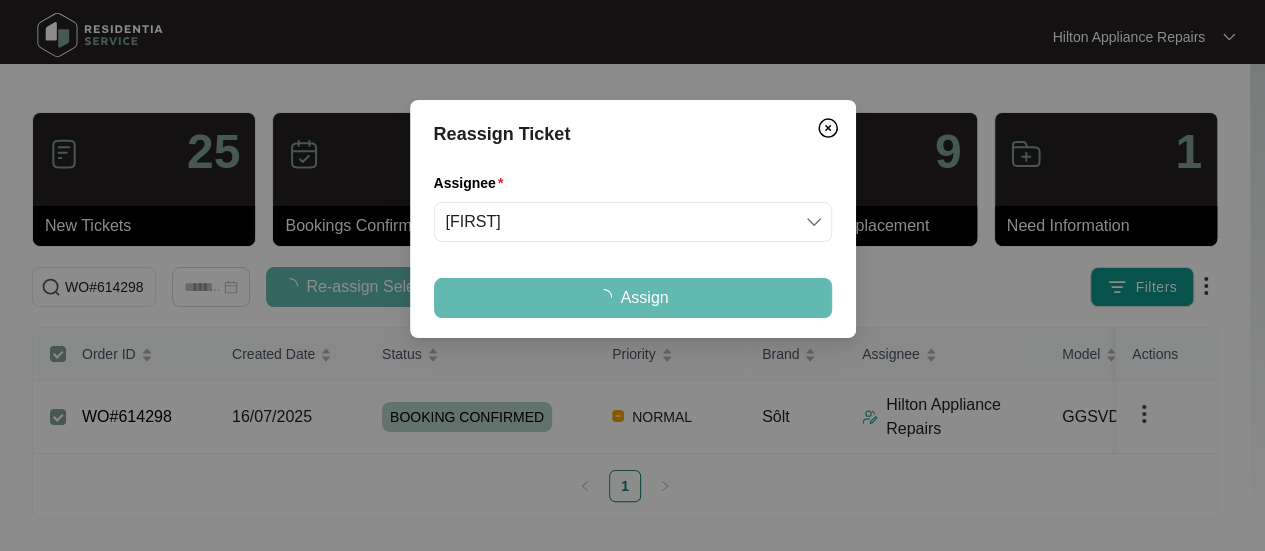 scroll, scrollTop: 0, scrollLeft: 0, axis: both 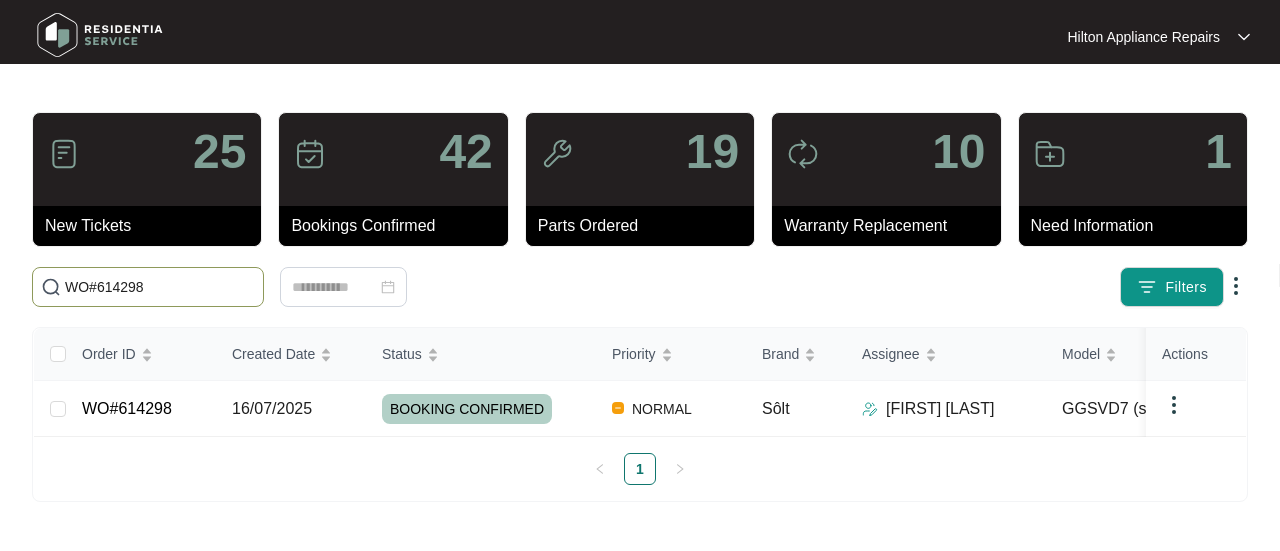 click on "WO#614298" at bounding box center (160, 287) 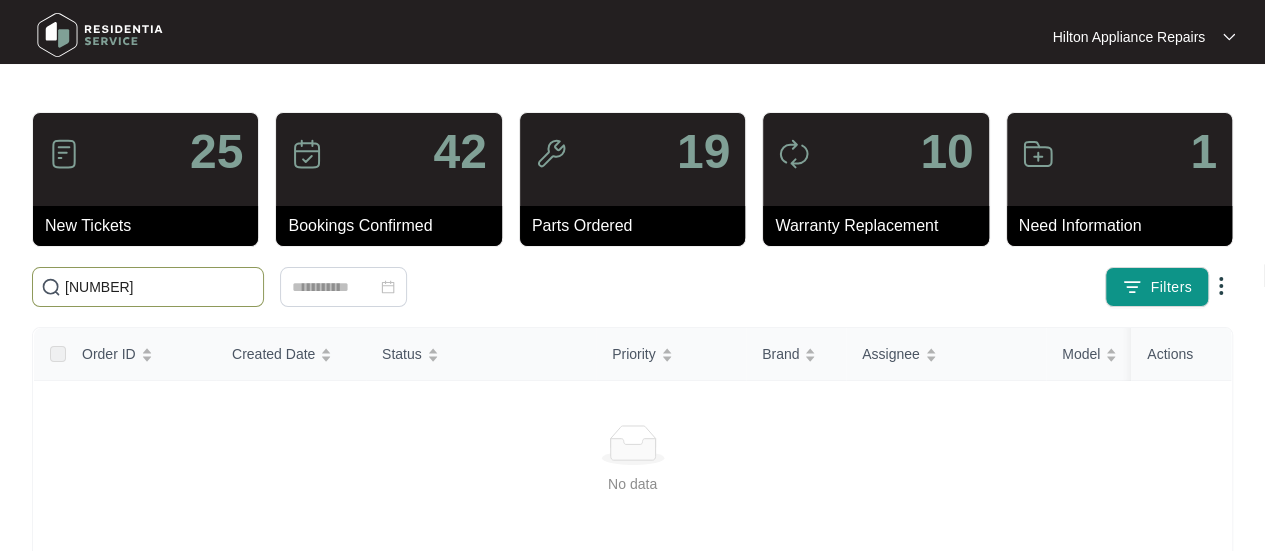 drag, startPoint x: 26, startPoint y: 288, endPoint x: -38, endPoint y: 287, distance: 64.00781 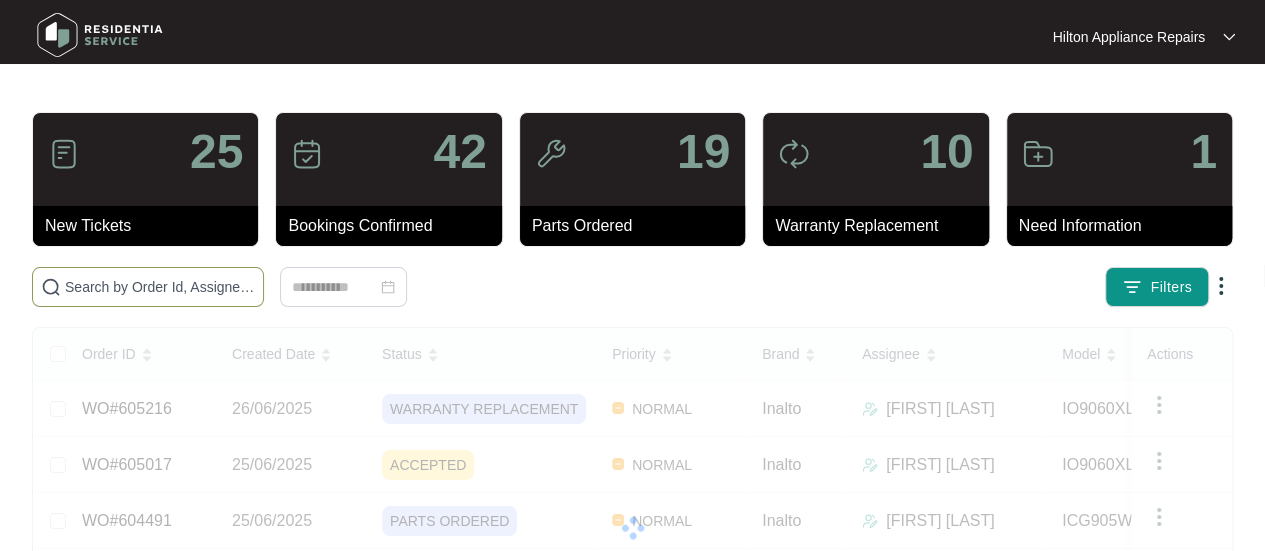 click at bounding box center (160, 287) 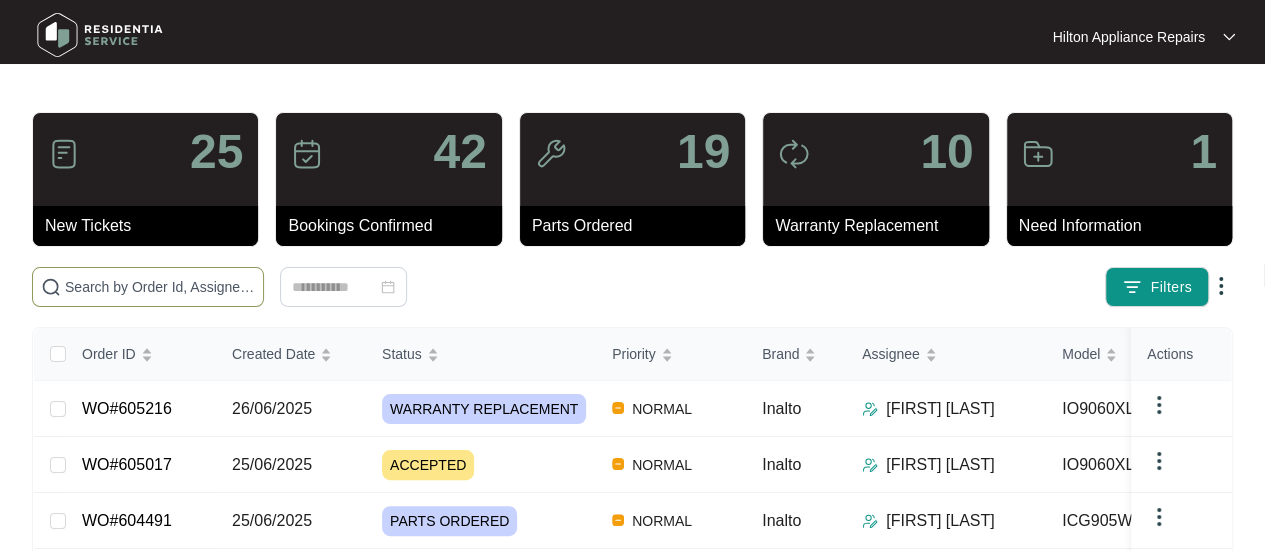 paste on "[NUMBER]" 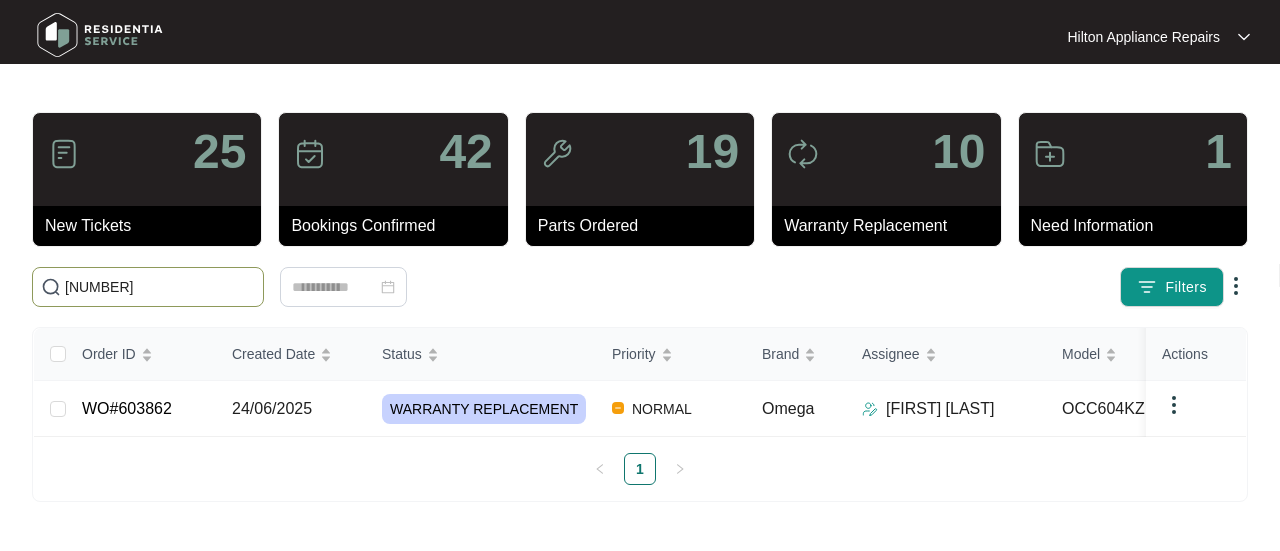 drag, startPoint x: 113, startPoint y: 287, endPoint x: 57, endPoint y: 289, distance: 56.0357 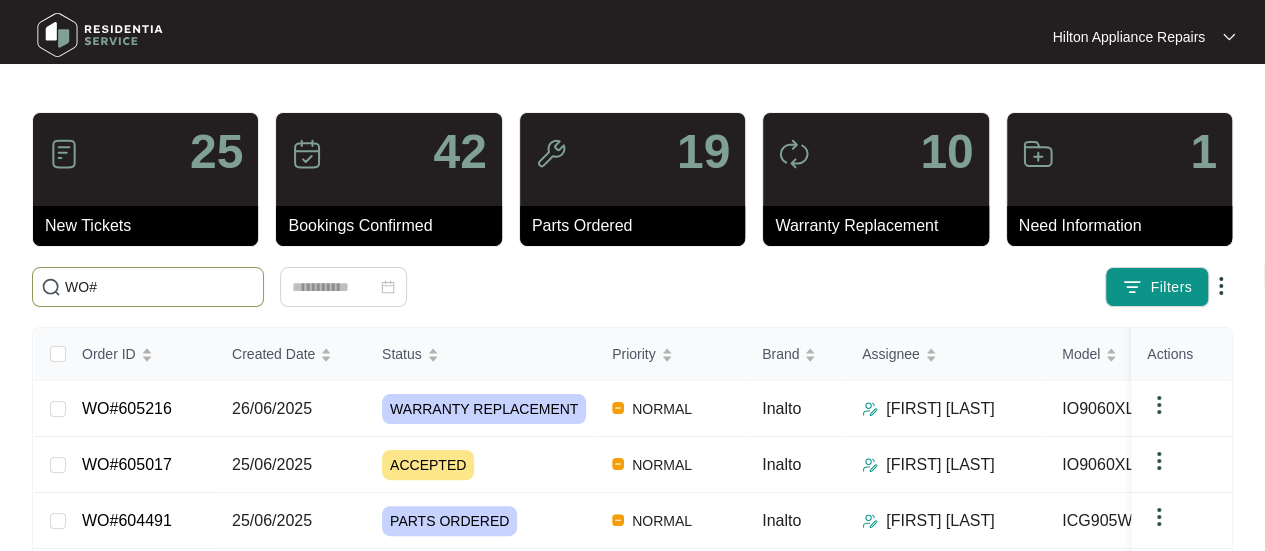 paste on "[NUMBER]" 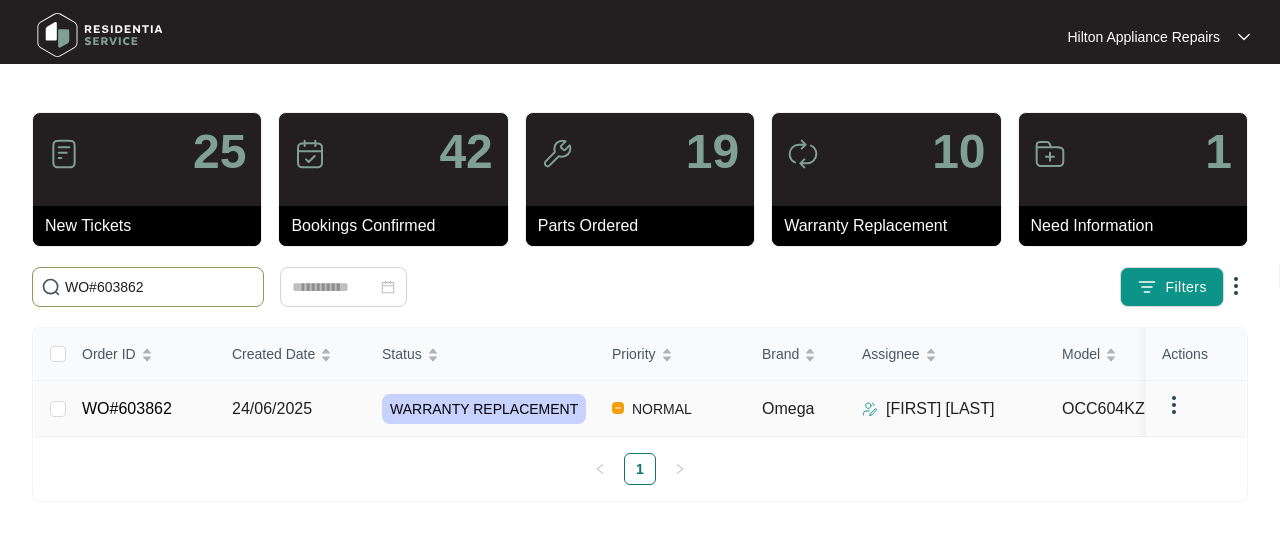 type on "WO#603862" 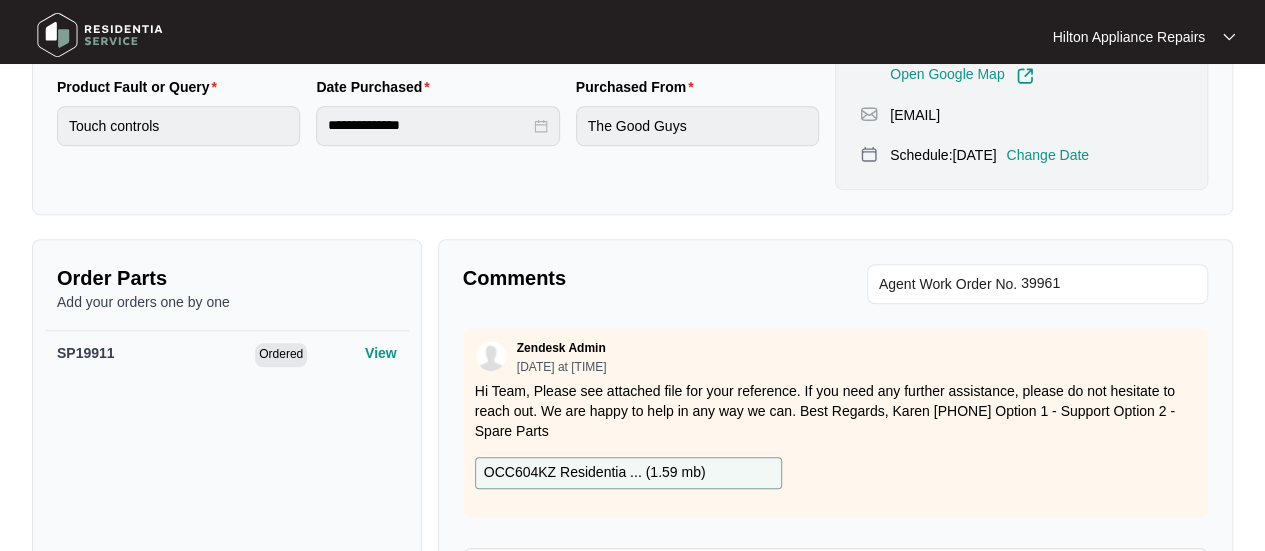 scroll, scrollTop: 500, scrollLeft: 0, axis: vertical 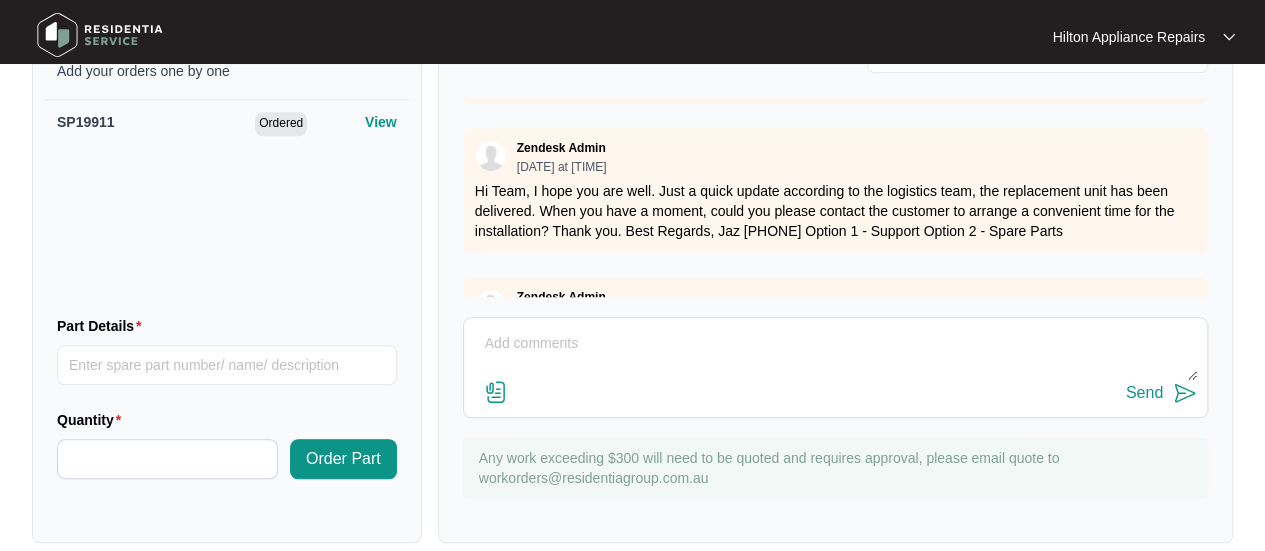 click at bounding box center (835, 354) 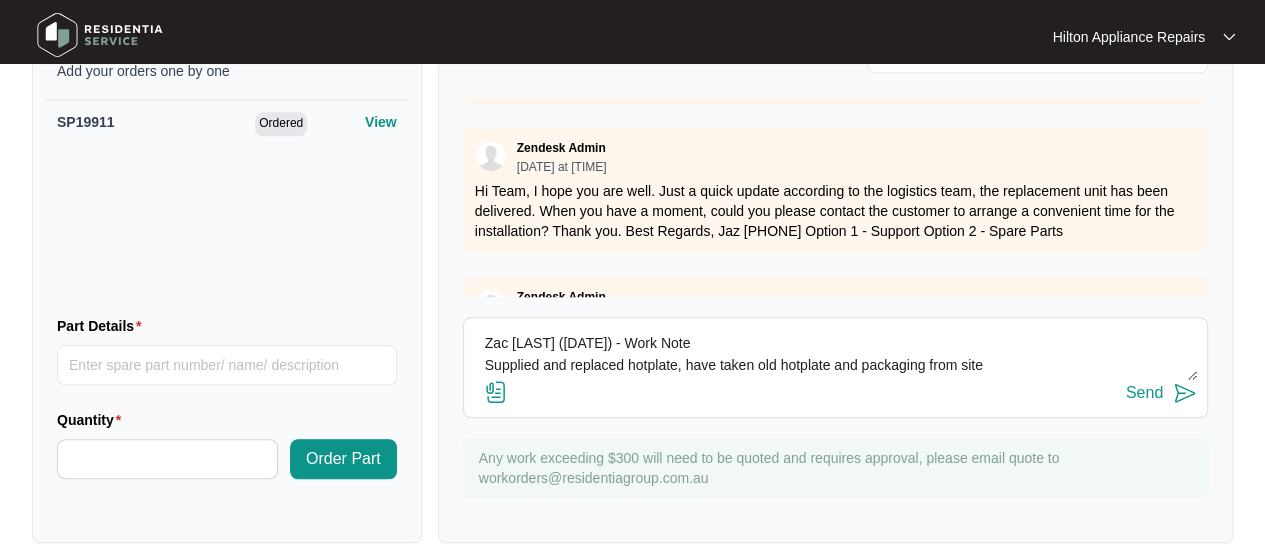 type on "Zac [LAST] ([DATE]) - Work Note
Supplied and replaced hotplate, have taken old hotplate and packaging from site" 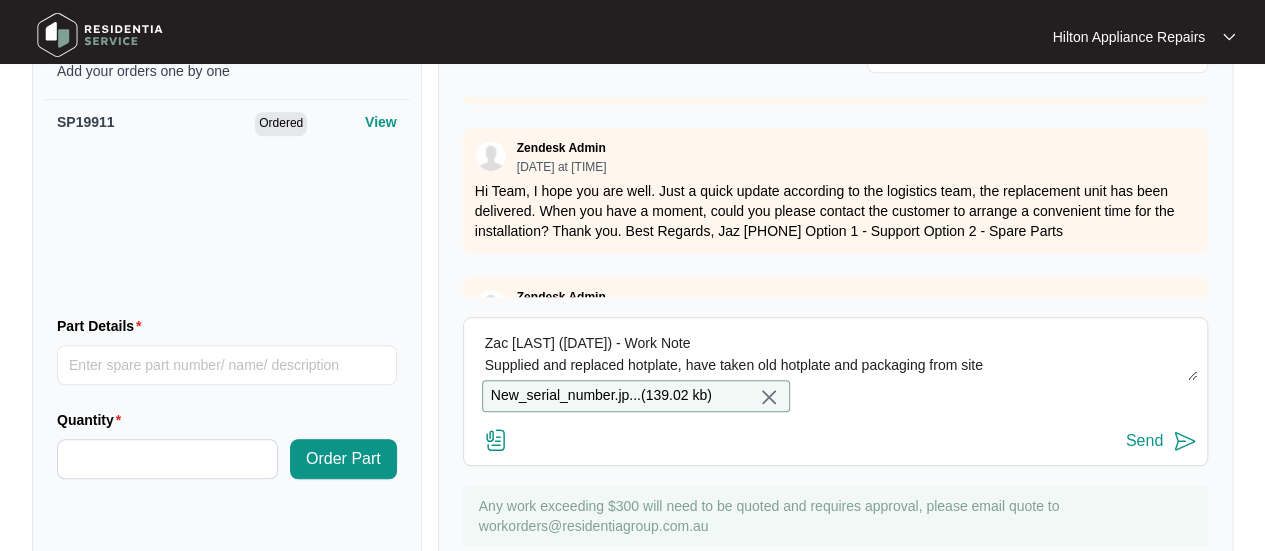 click on "Send" at bounding box center [1144, 441] 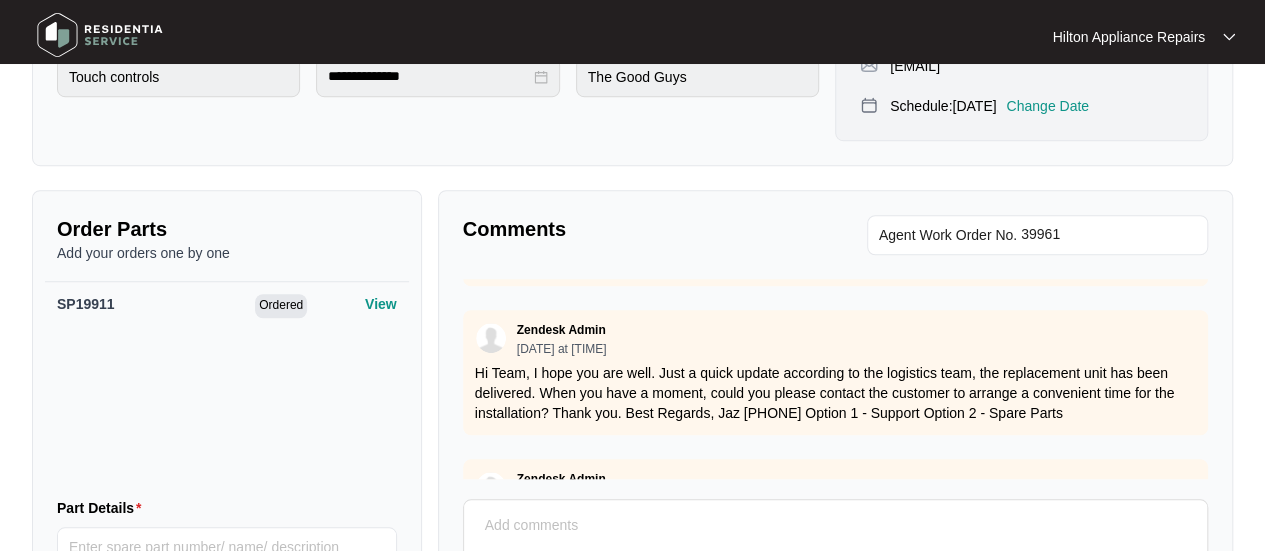 scroll, scrollTop: 800, scrollLeft: 0, axis: vertical 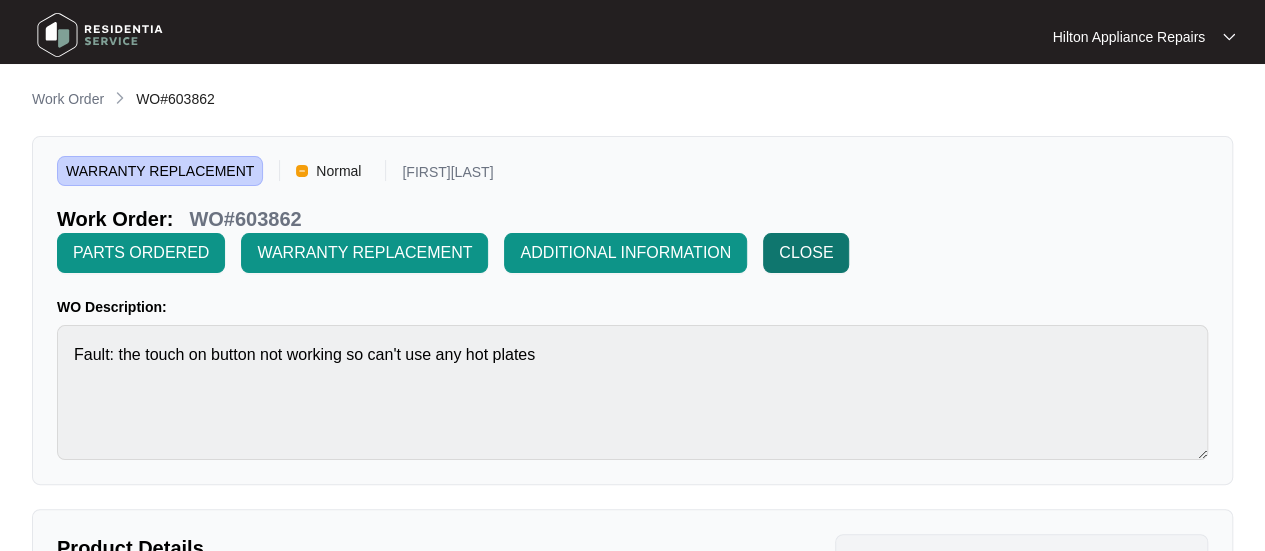 click on "CLOSE" at bounding box center [806, 253] 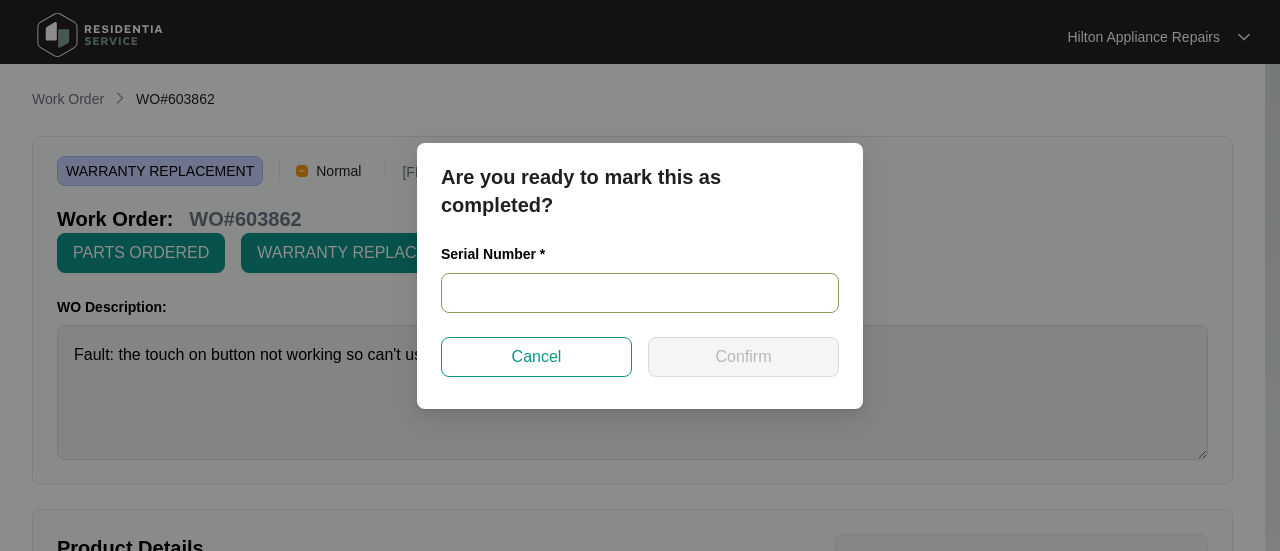 click at bounding box center (640, 293) 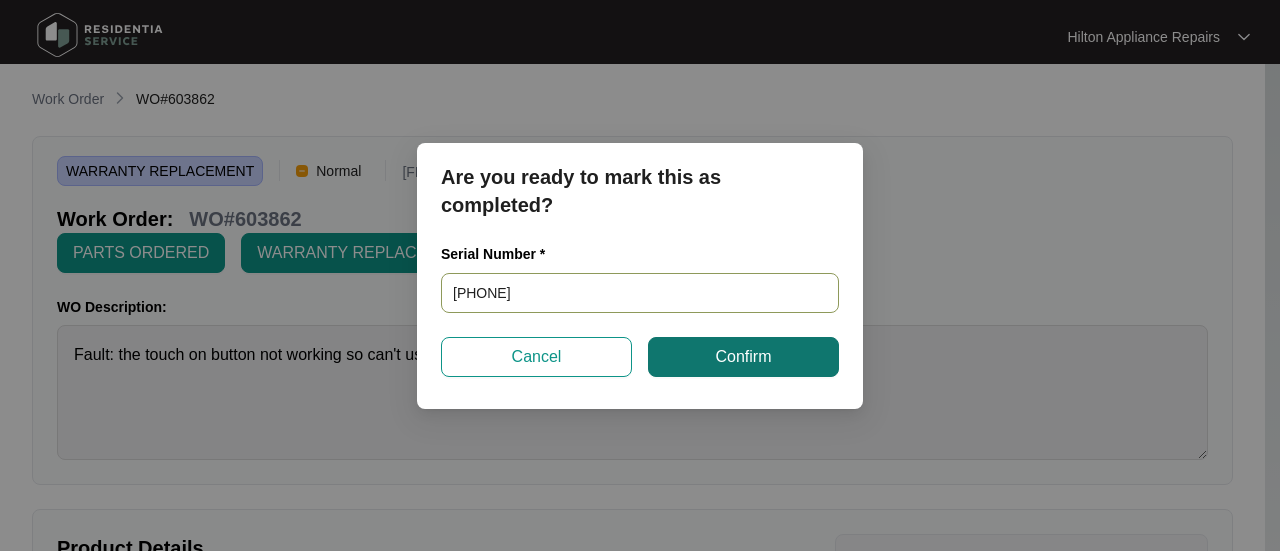 type on "[PHONE]" 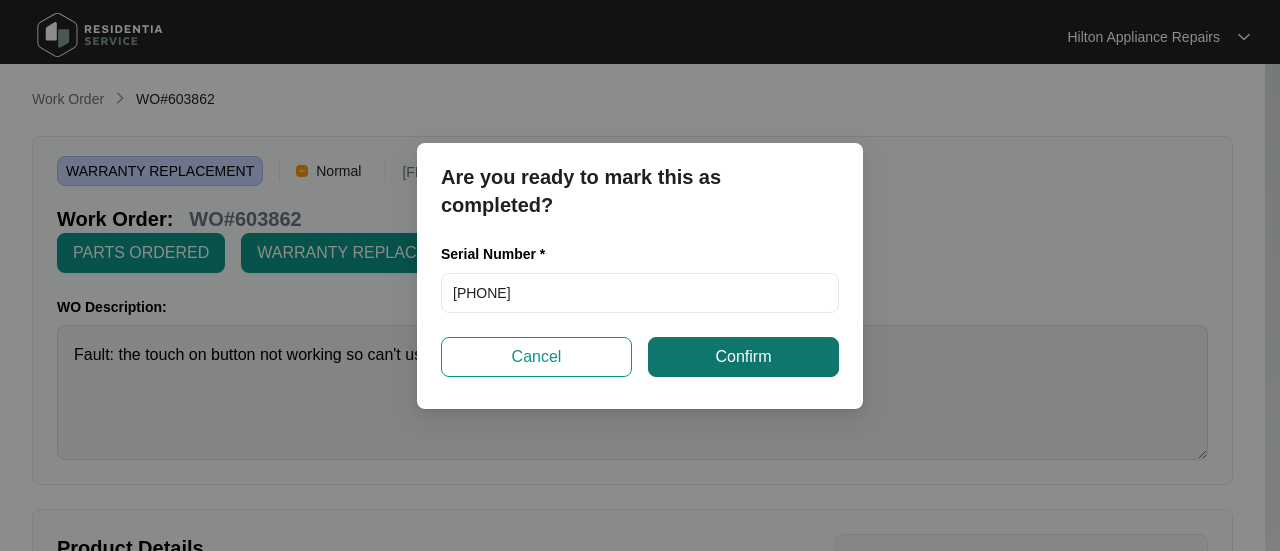 click on "Confirm" at bounding box center [743, 357] 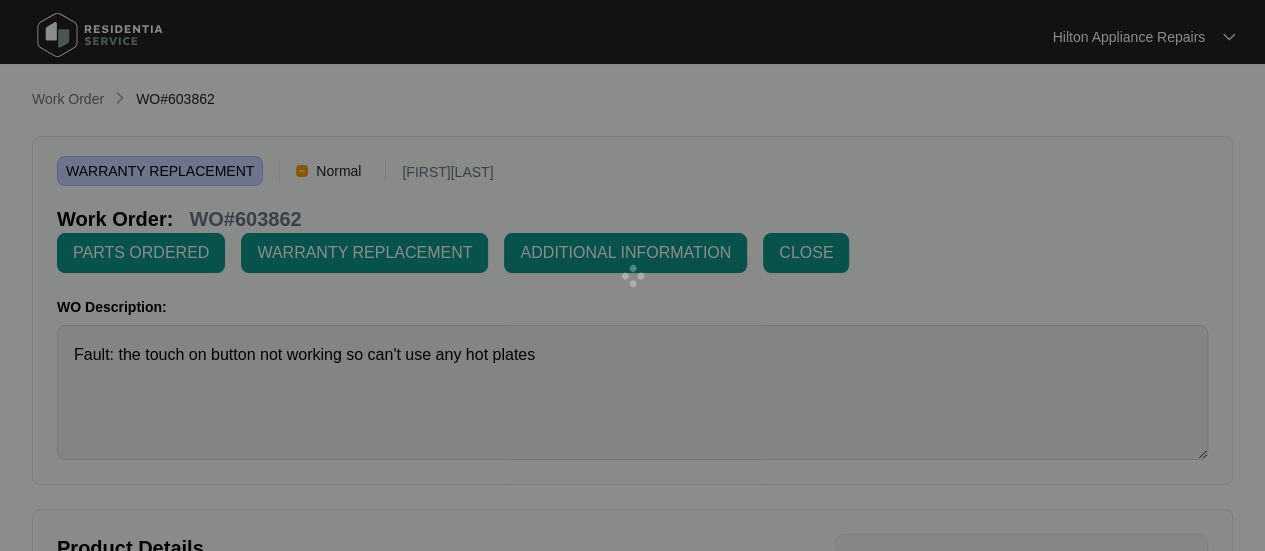 type on "[PHONE]" 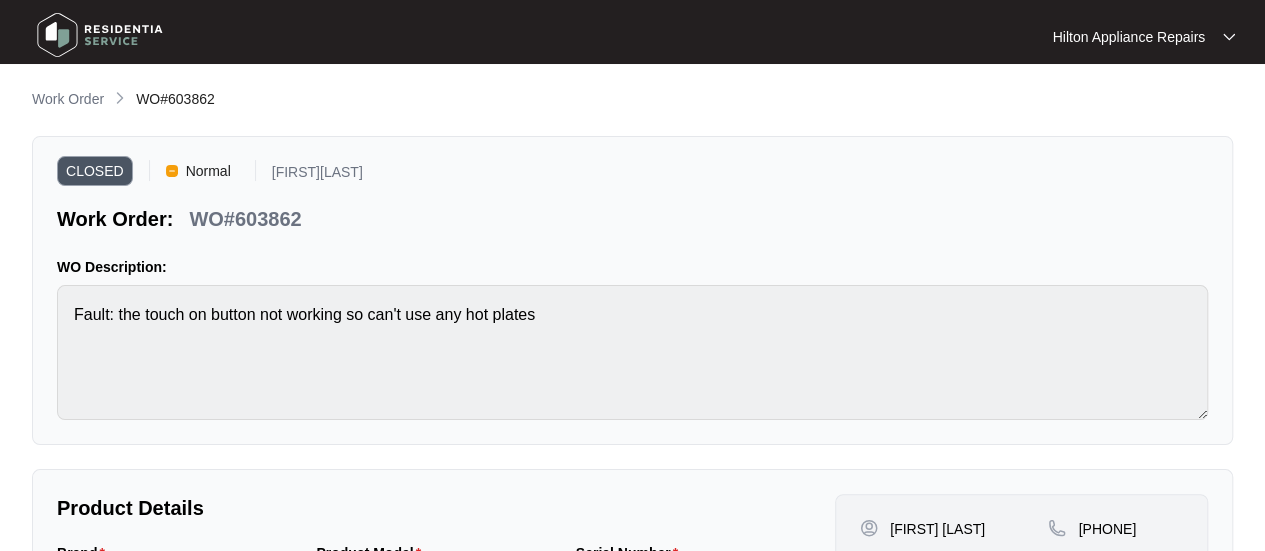 type 